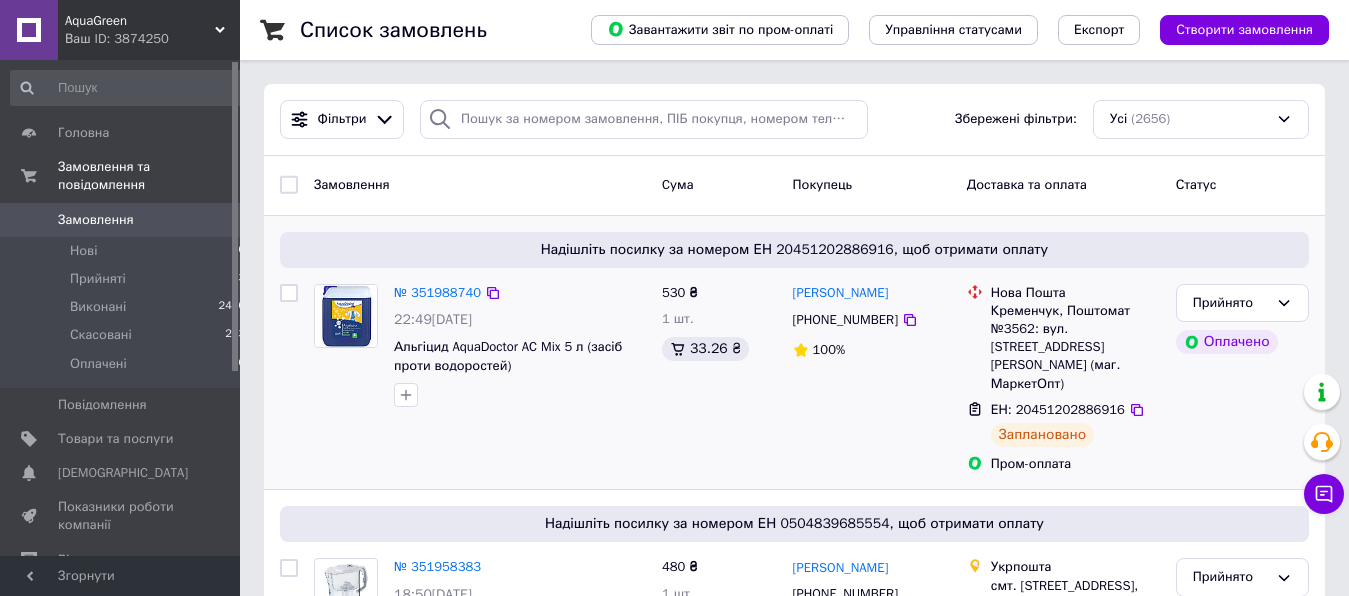 scroll, scrollTop: 0, scrollLeft: 0, axis: both 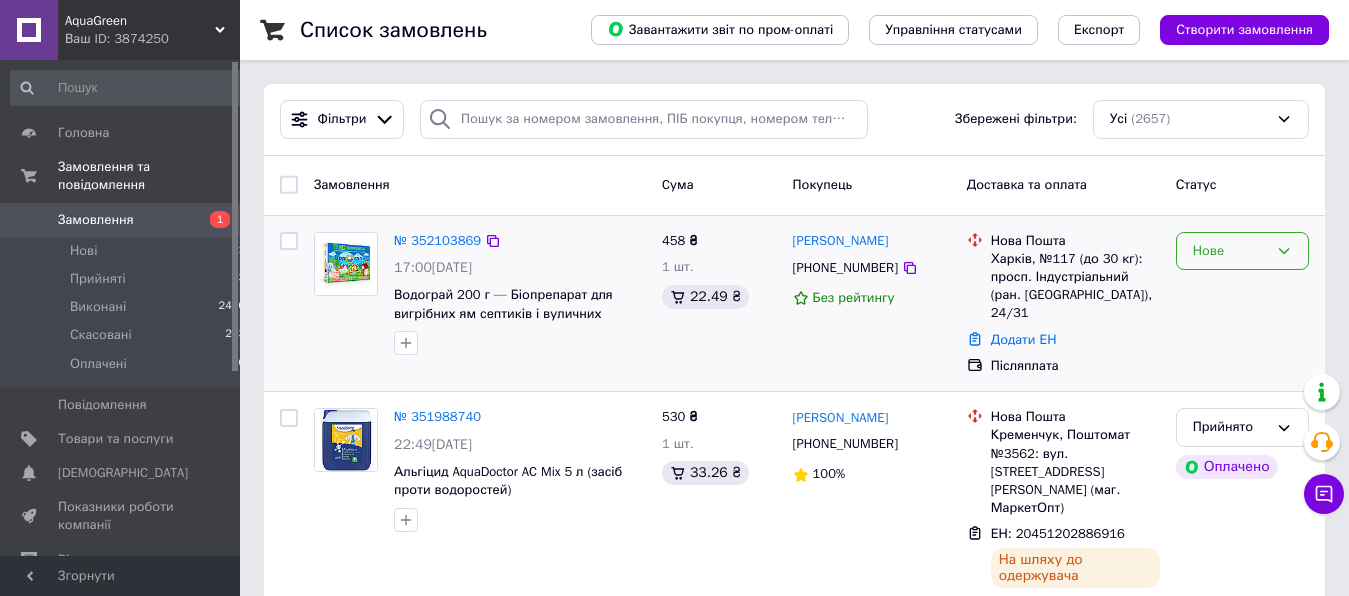 click 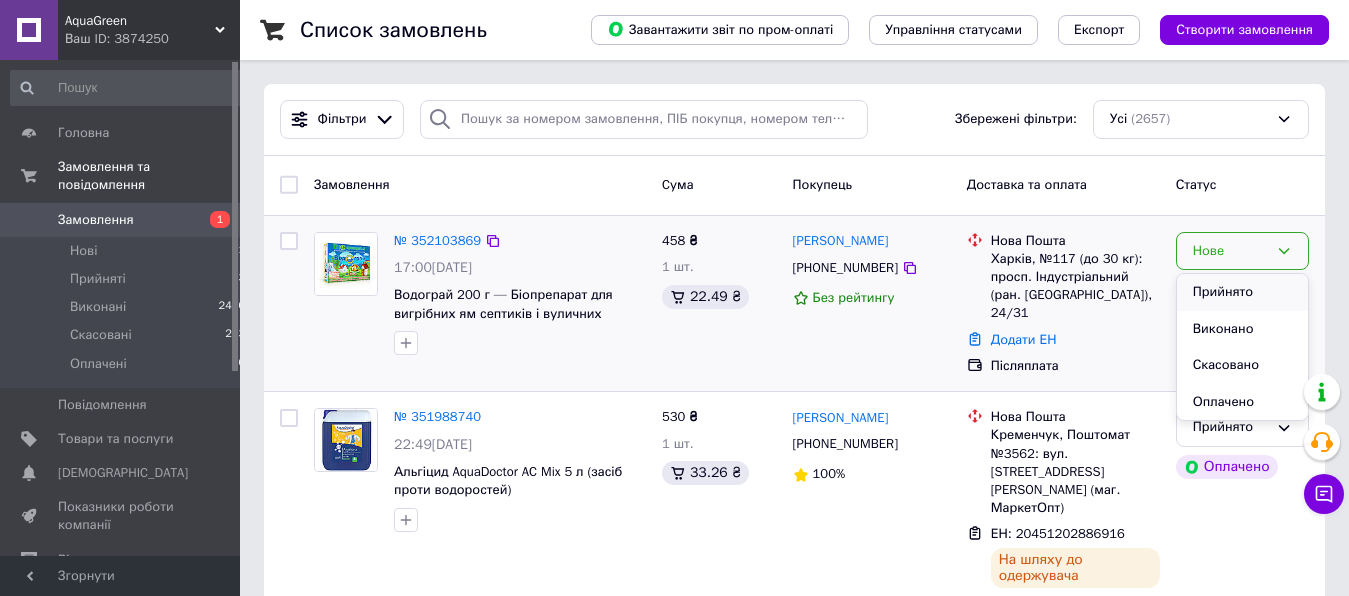 click on "Прийнято" at bounding box center (1242, 292) 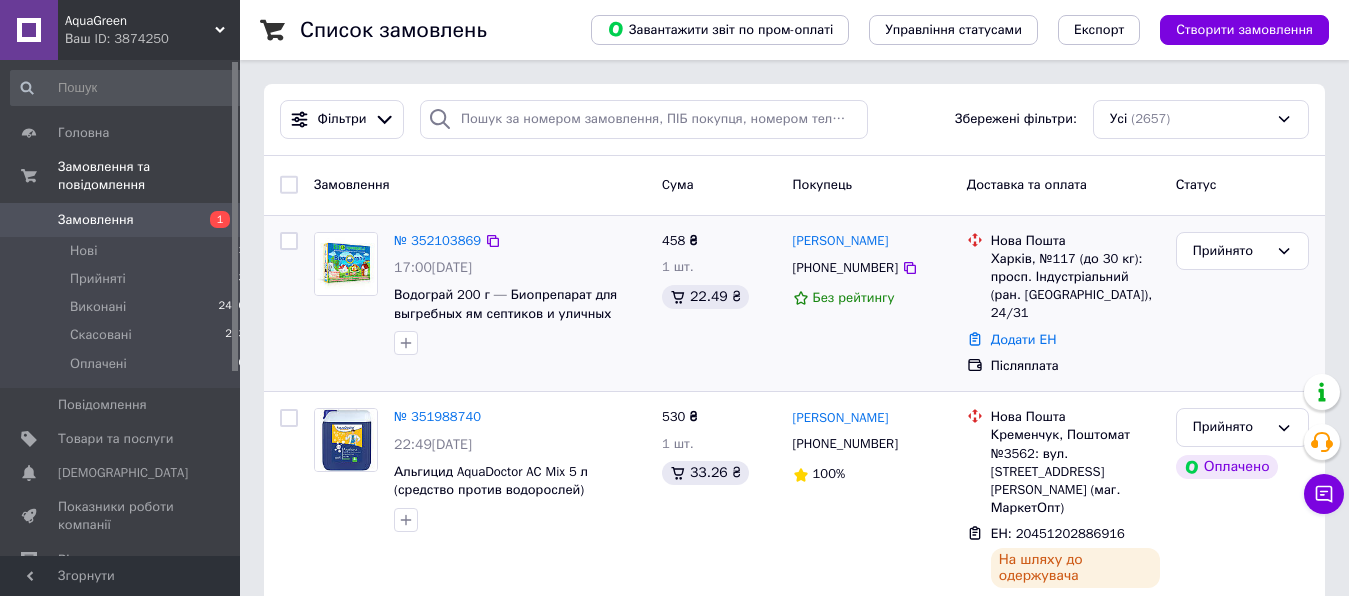 click on "Ваш ID: 3874250" at bounding box center [152, 39] 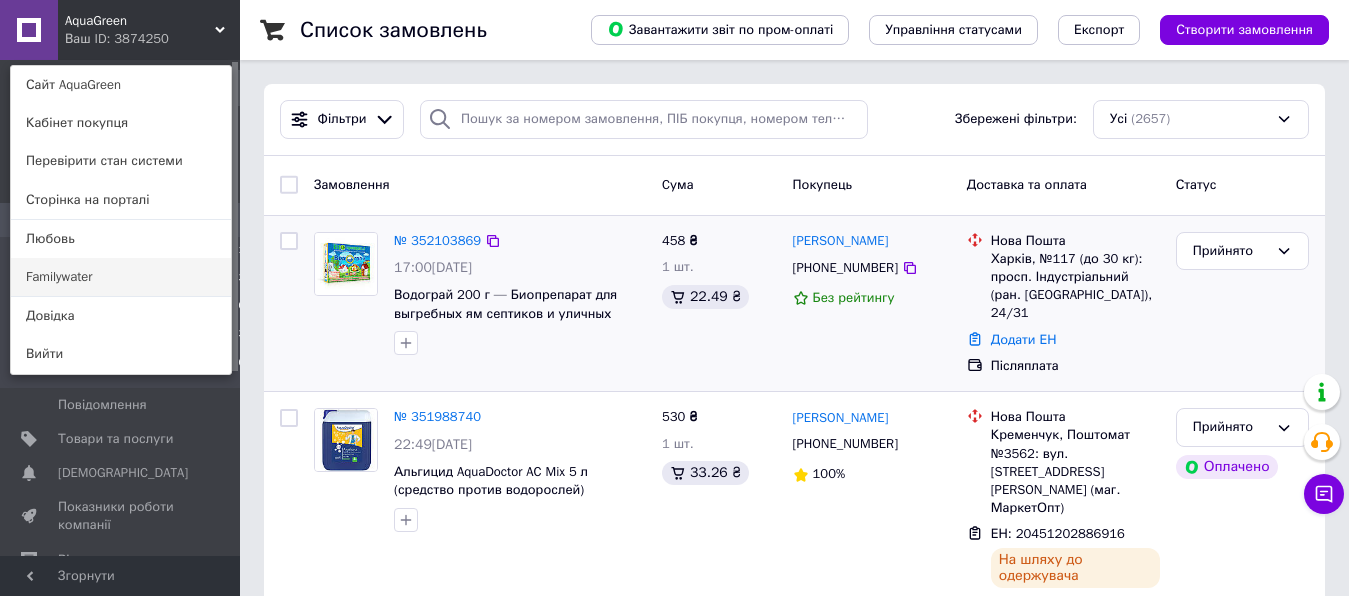 click on "Familywater" at bounding box center [121, 277] 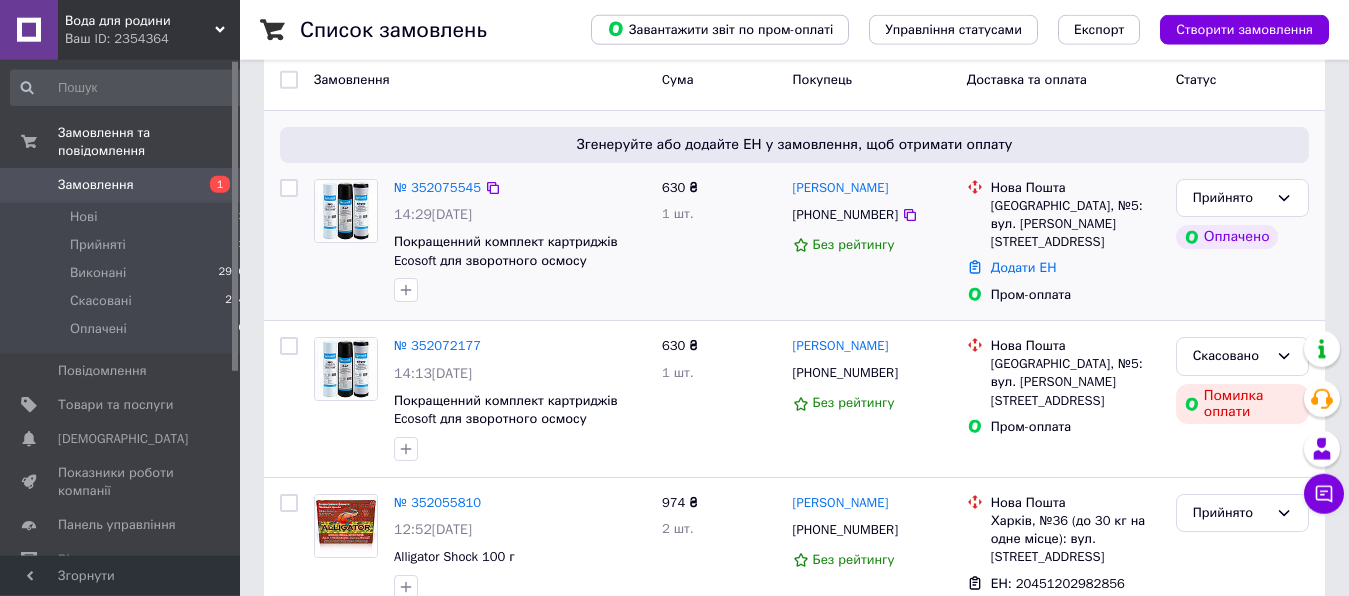 scroll, scrollTop: 0, scrollLeft: 0, axis: both 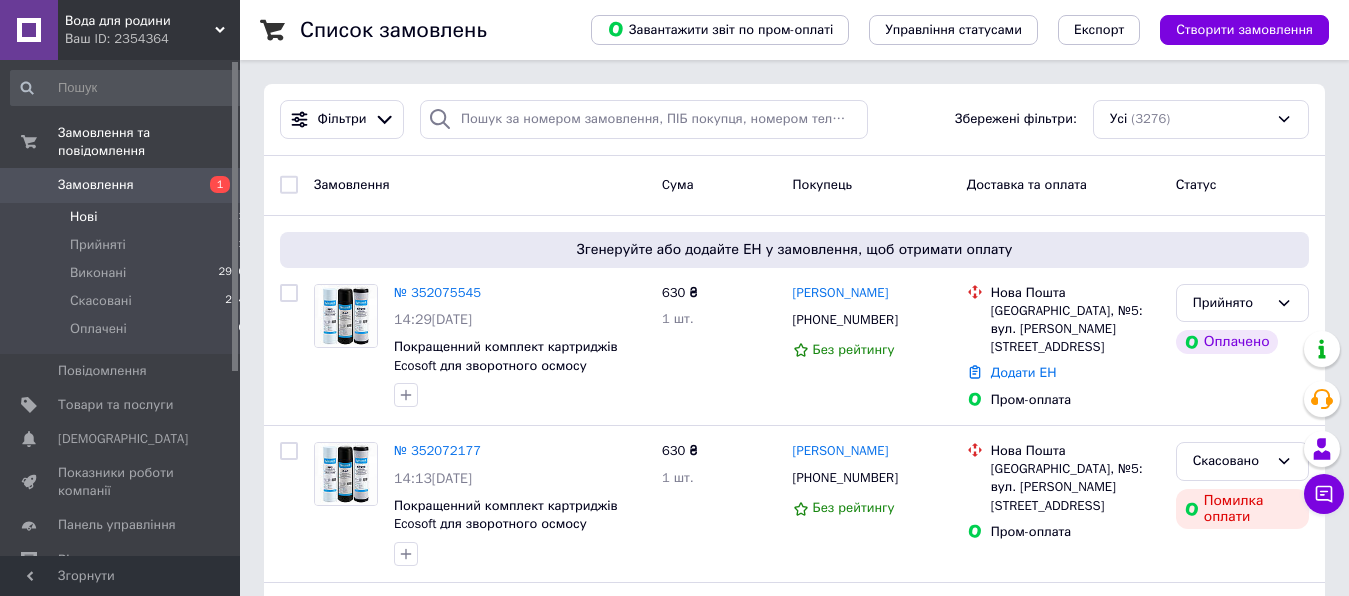 click on "Нові 1" at bounding box center [128, 217] 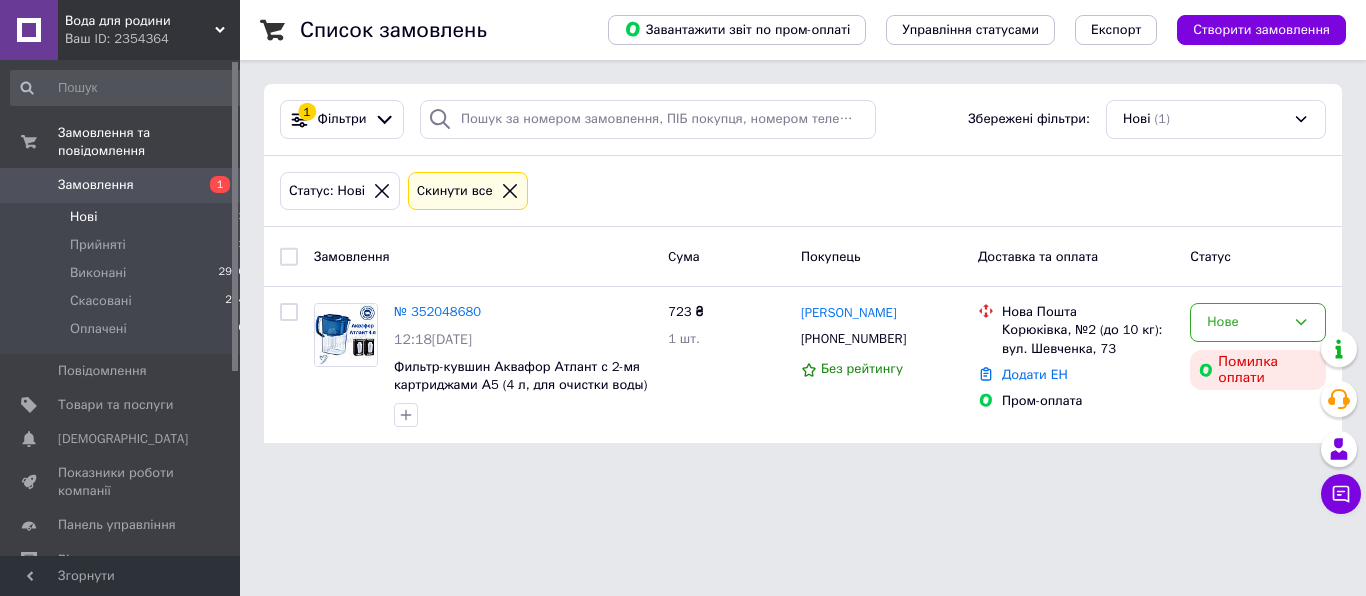 click on "Замовлення" at bounding box center [96, 185] 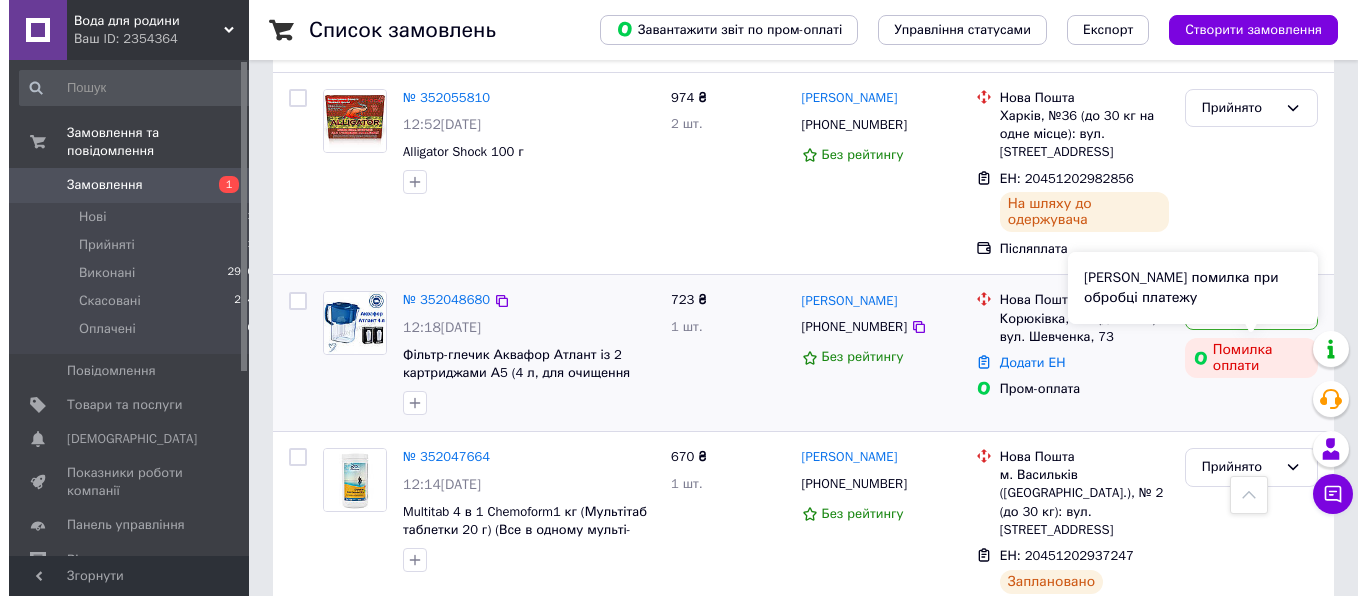 scroll, scrollTop: 0, scrollLeft: 0, axis: both 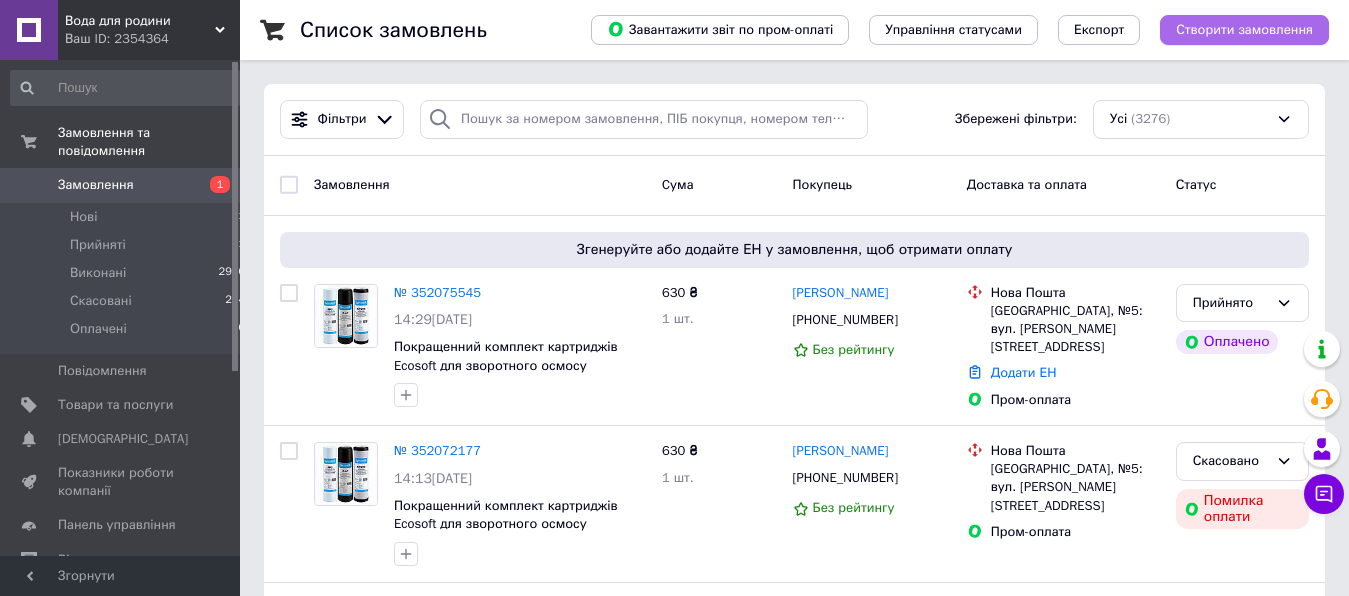 click on "Створити замовлення" at bounding box center [1244, 30] 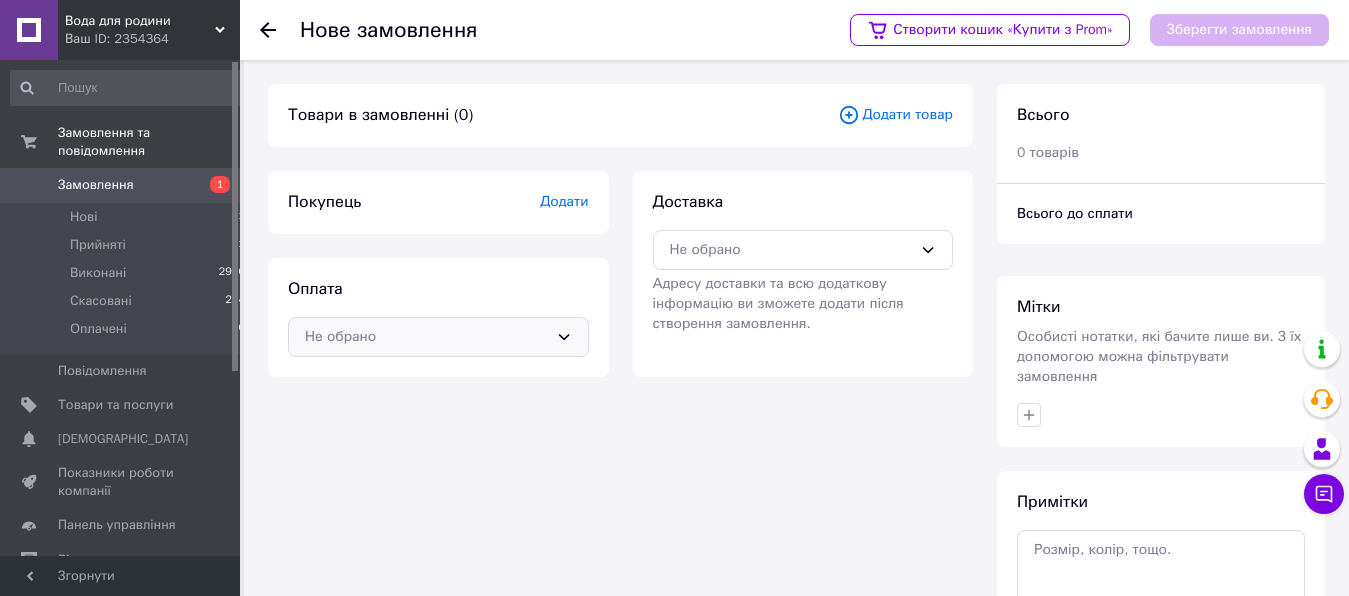 click on "Не обрано" at bounding box center [426, 337] 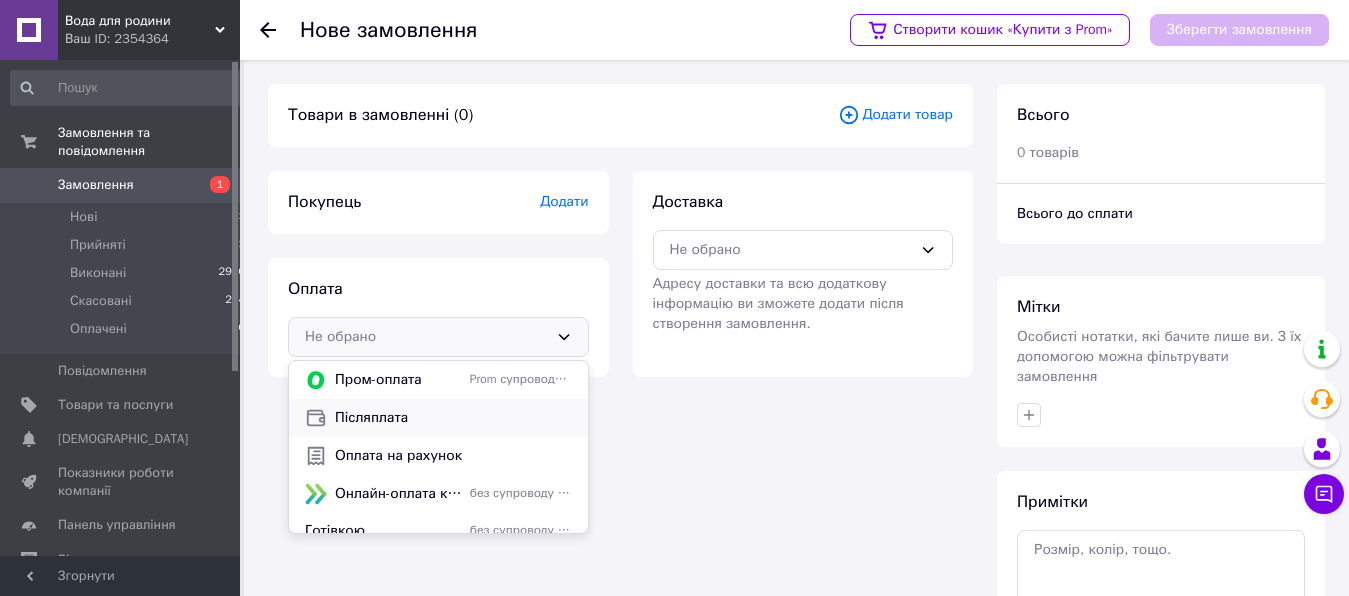 click on "Післяплата" at bounding box center [453, 418] 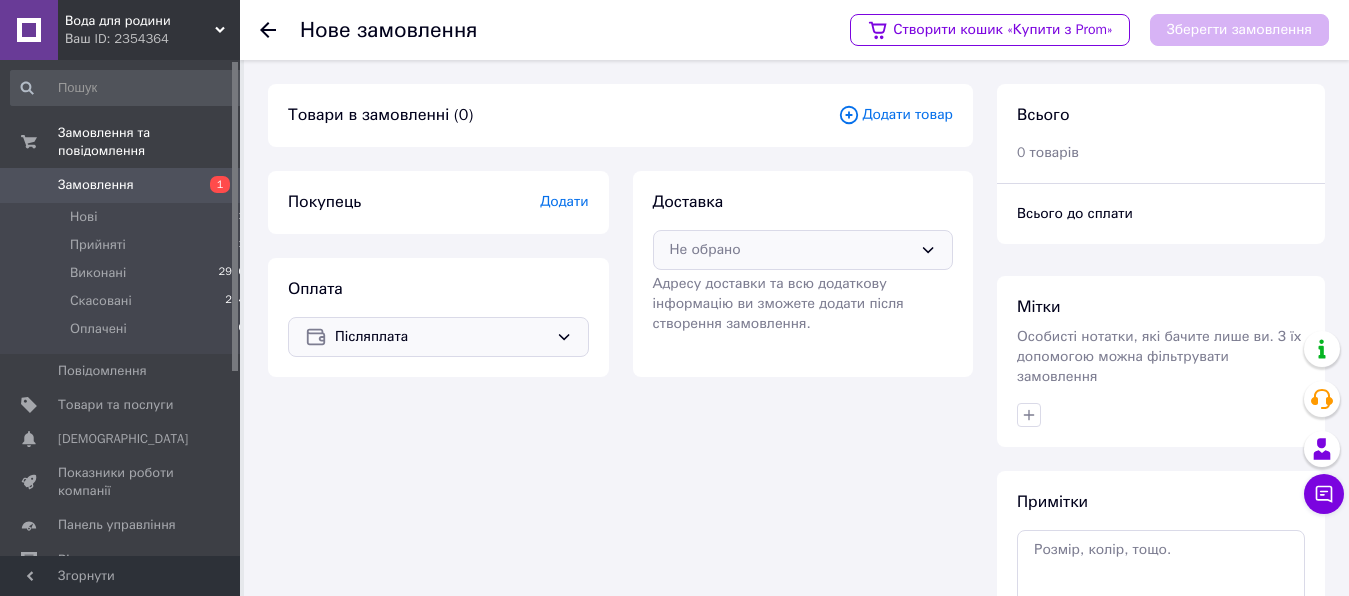 click on "Не обрано" at bounding box center (791, 250) 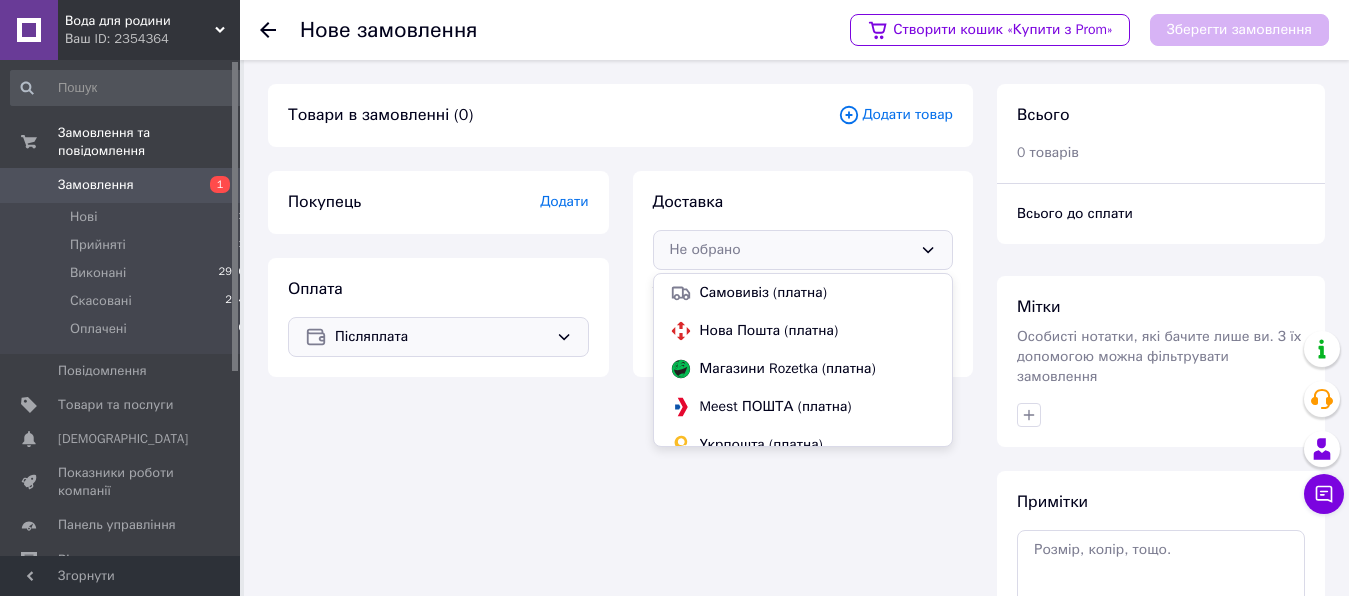 click on "Нова Пошта (платна)" at bounding box center [818, 331] 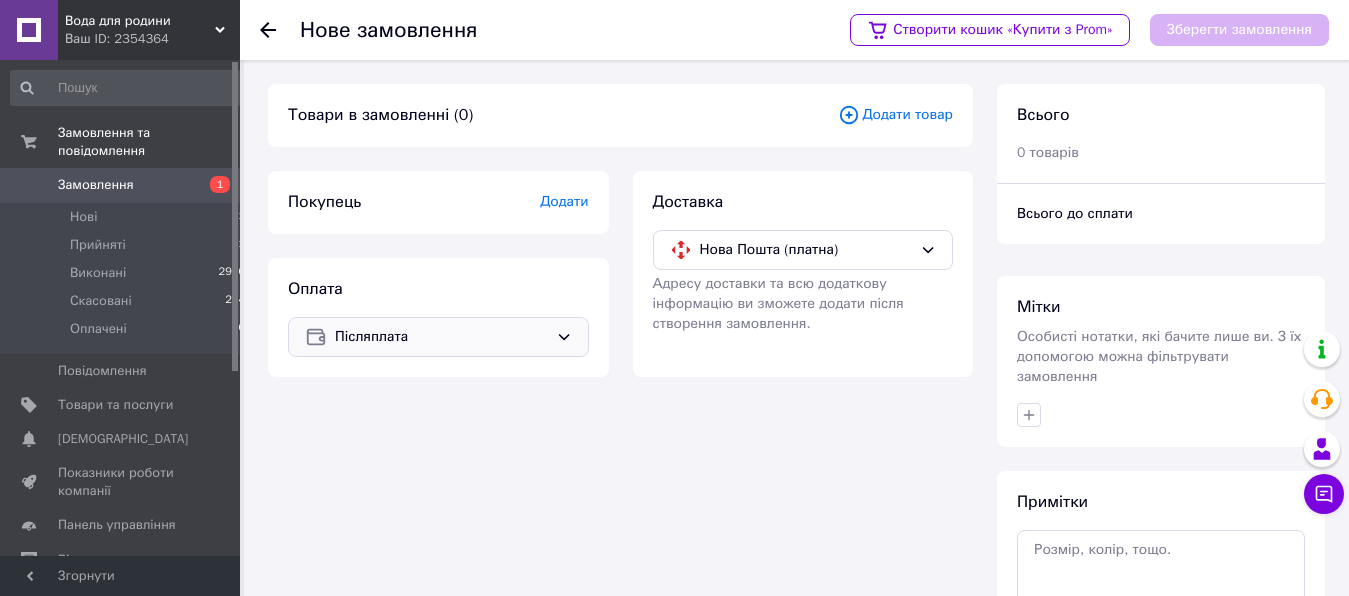 click on "Додати" at bounding box center (564, 201) 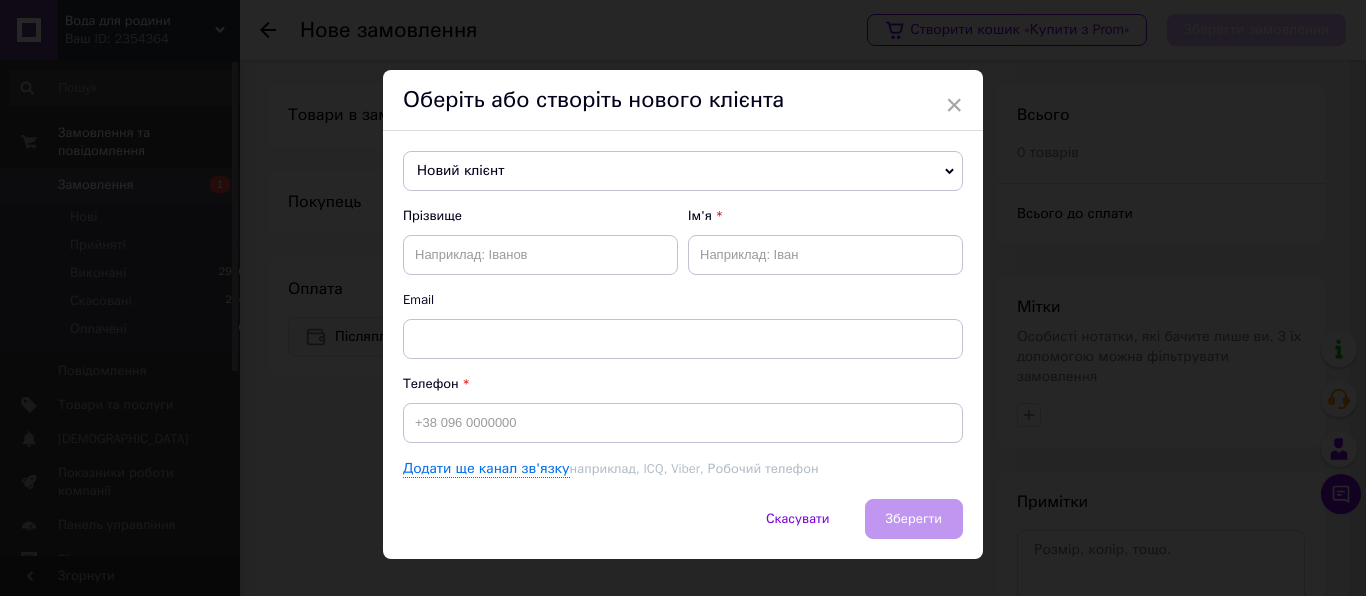 click on "Новий клієнт" at bounding box center [683, 171] 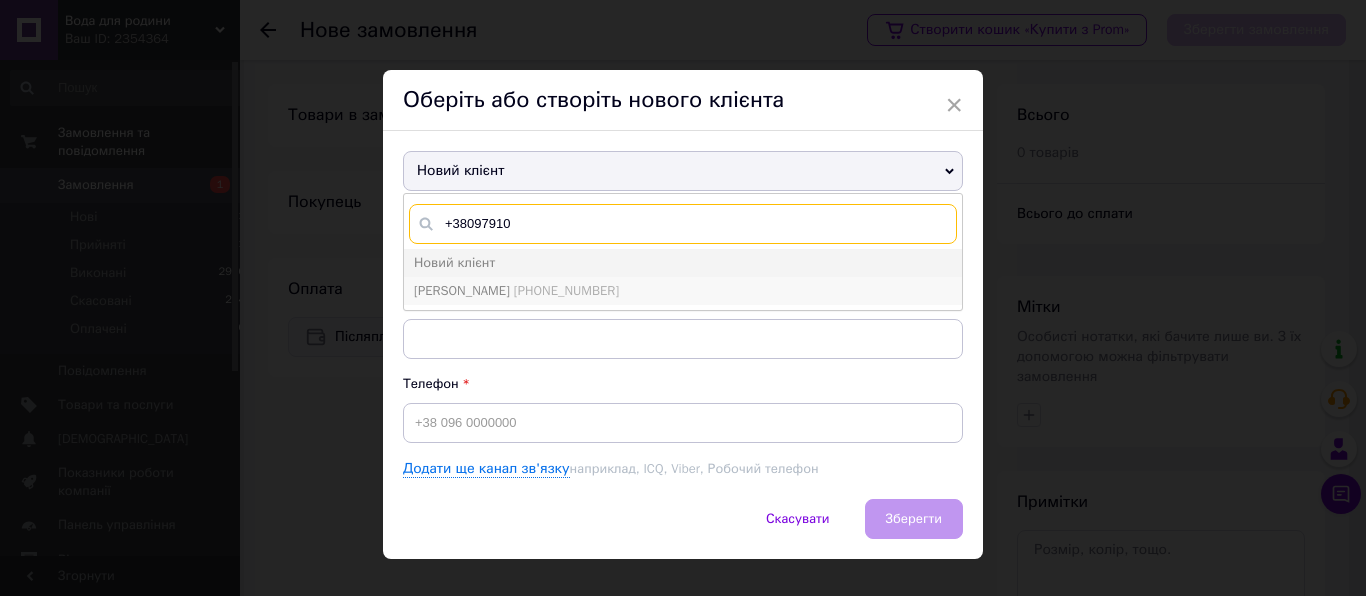 type on "+38097910" 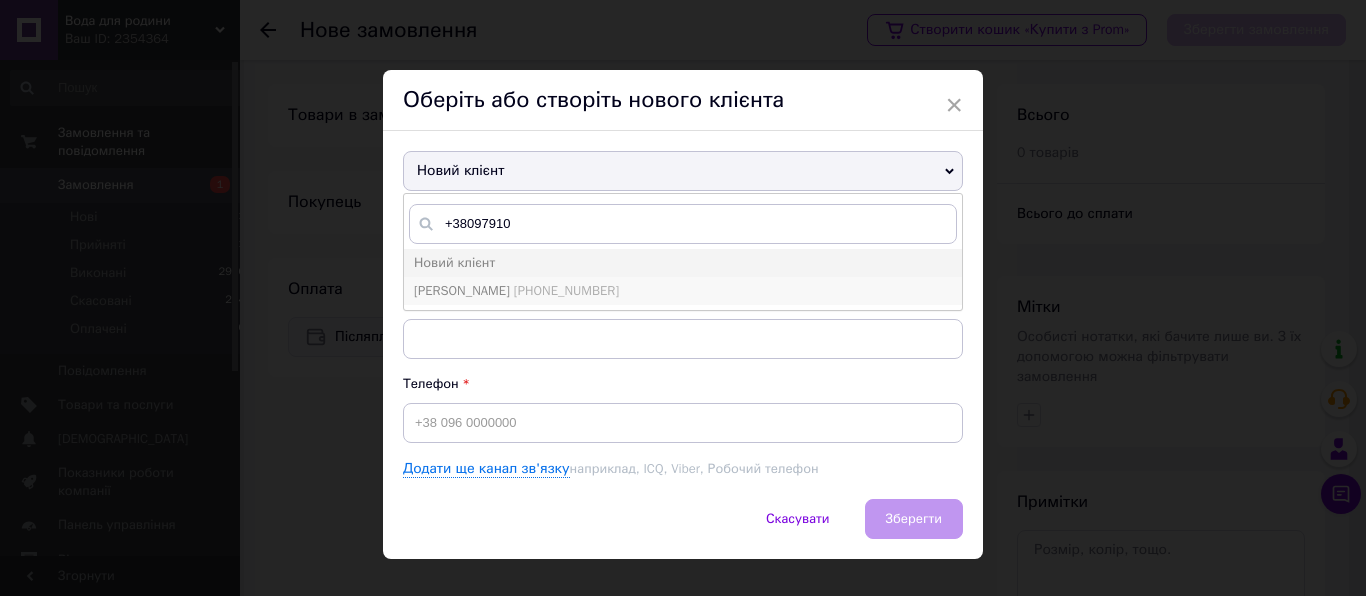 click on "+380979103043" at bounding box center (566, 290) 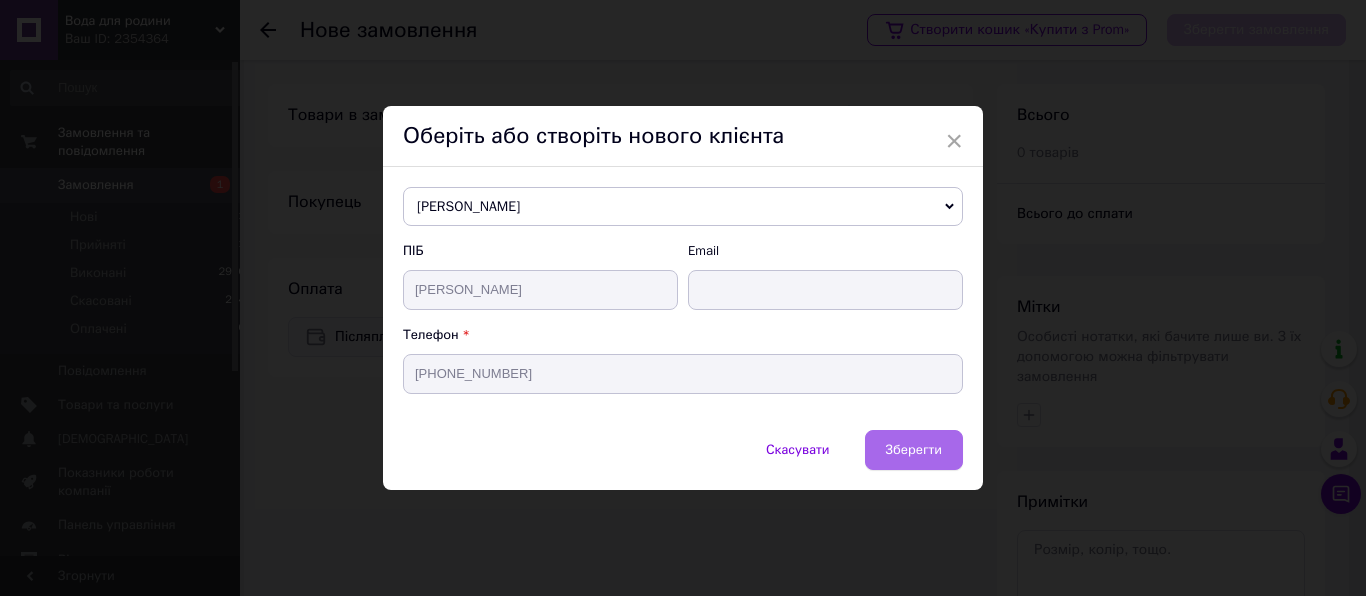 click on "Зберегти" at bounding box center [914, 449] 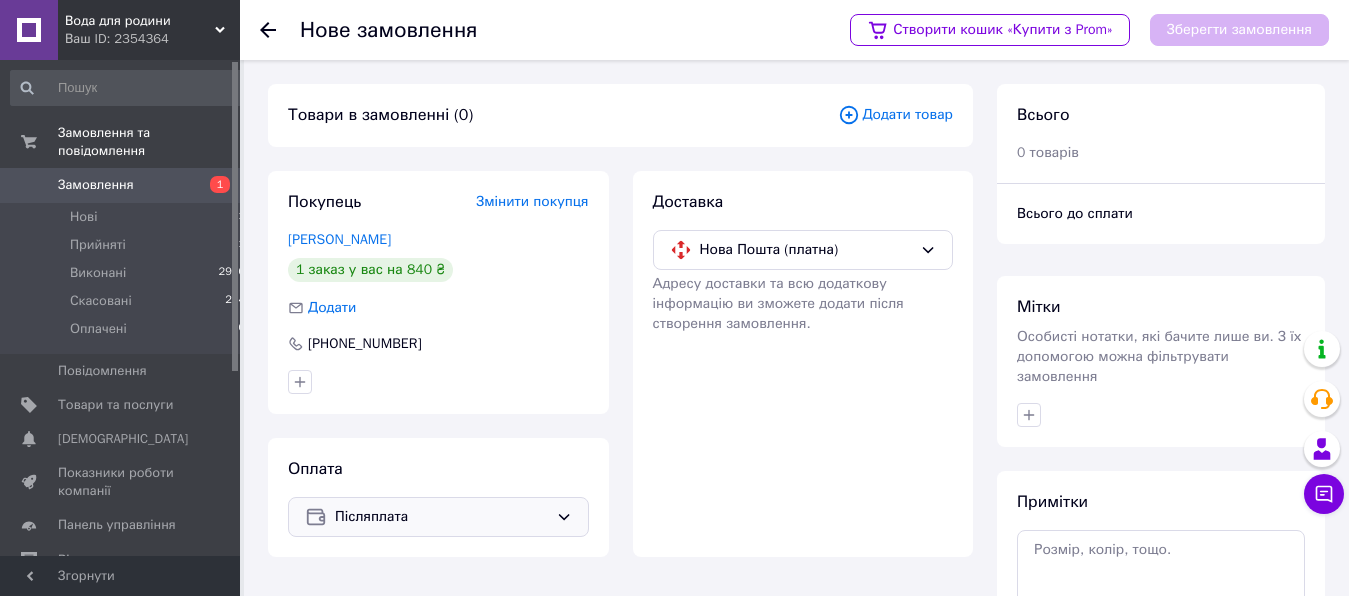 click on "Додати товар" at bounding box center (895, 115) 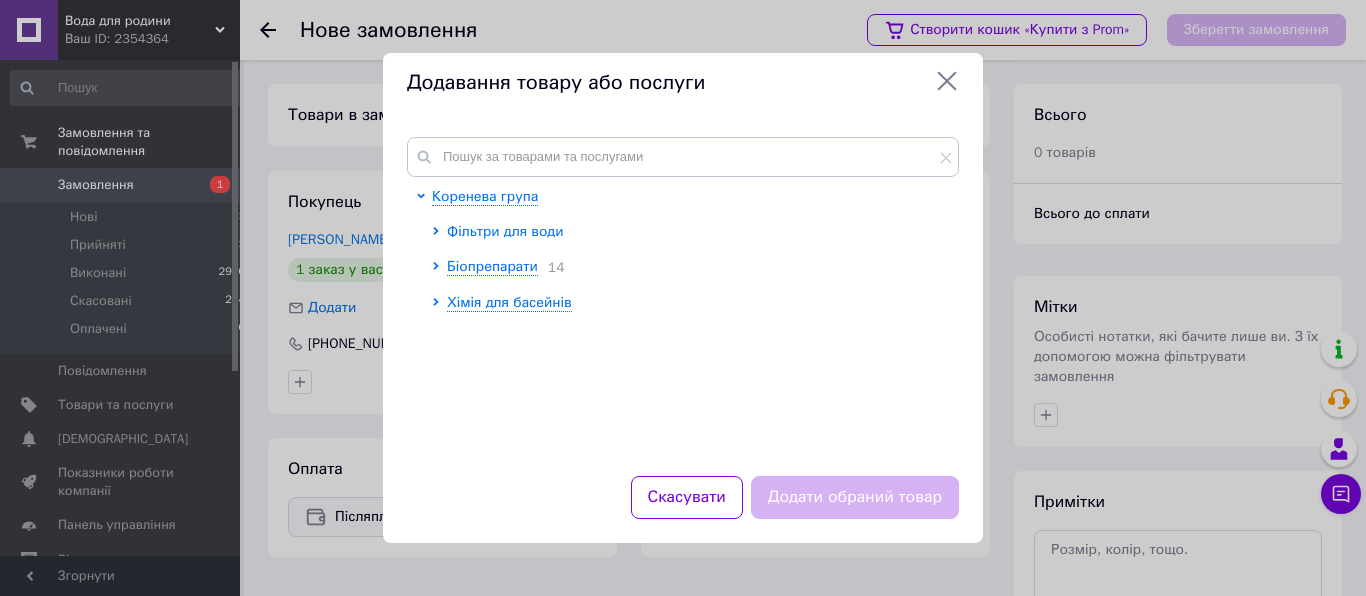 click on "Фільтри для води" at bounding box center [505, 231] 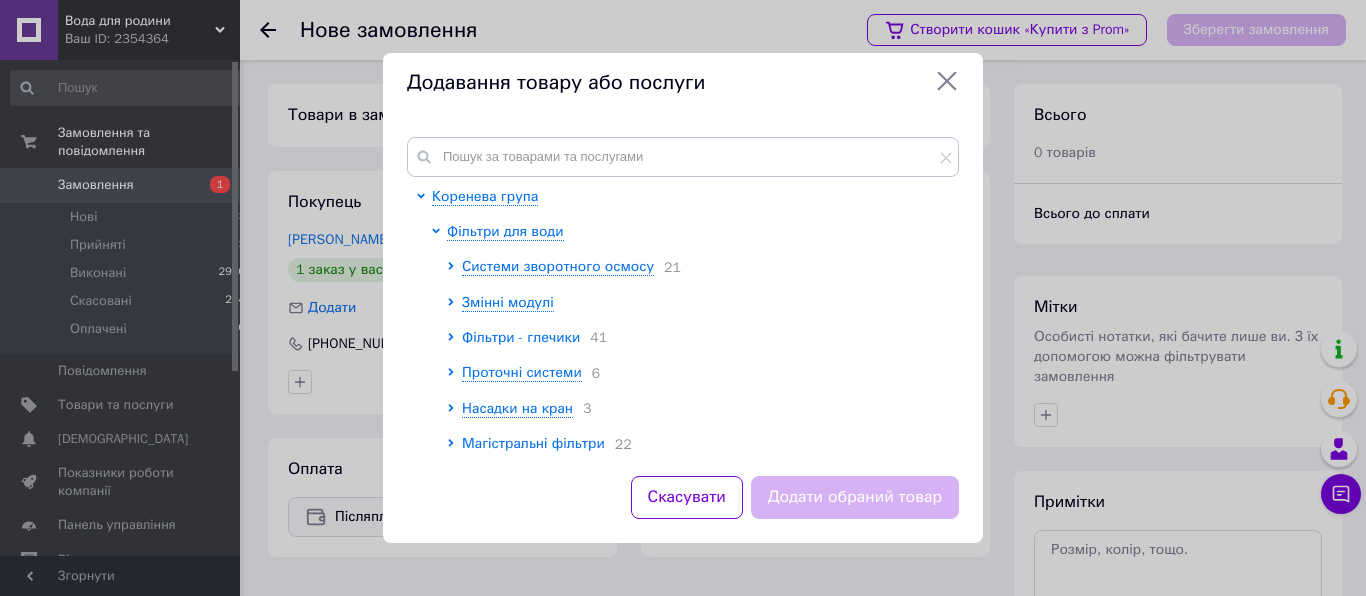 click on "Фільтри - глечики" at bounding box center [521, 337] 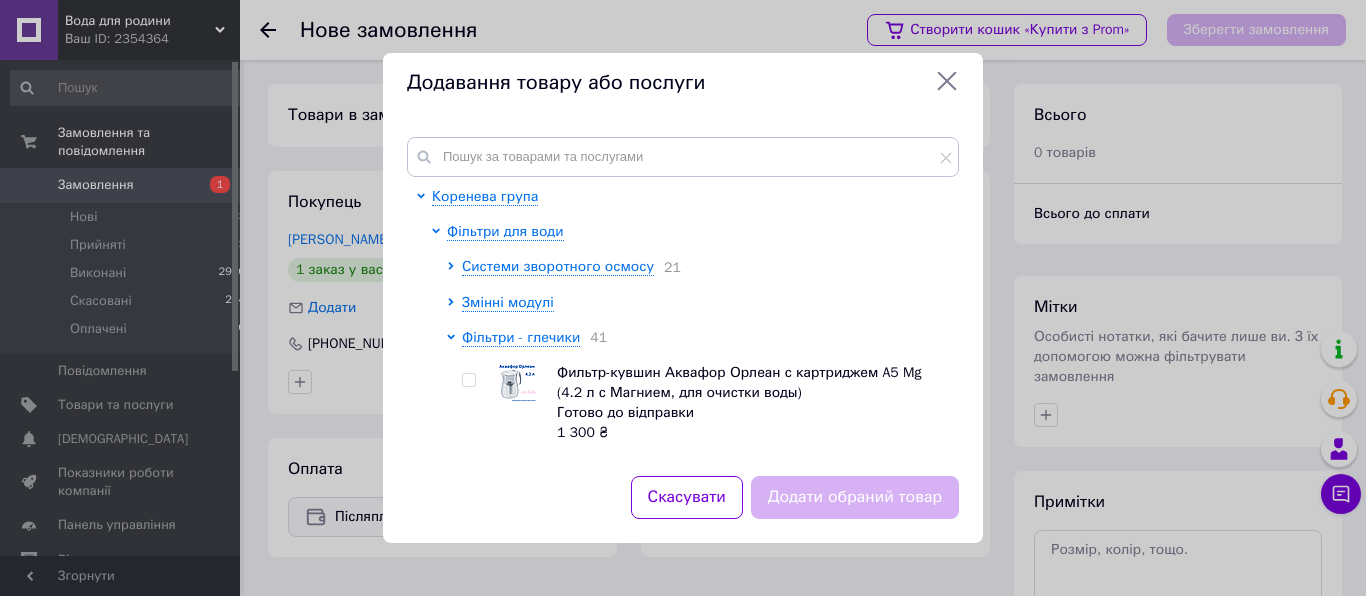 scroll, scrollTop: 2489, scrollLeft: 0, axis: vertical 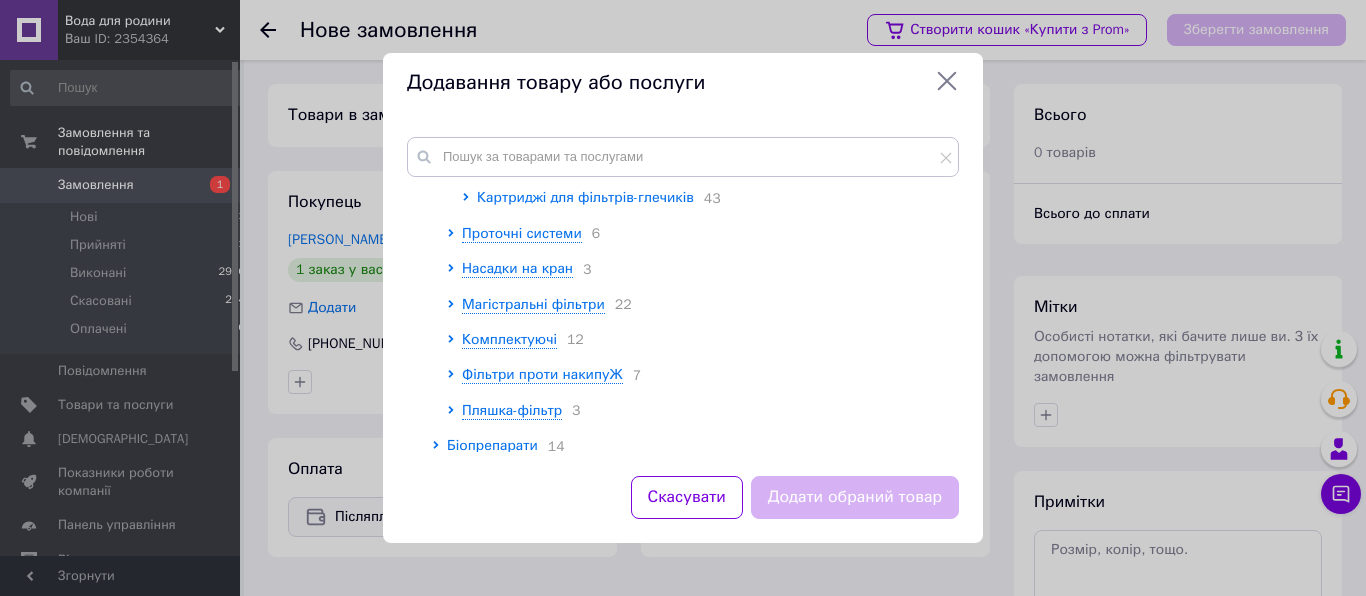 click on "Картриджі для фільтрів-глечиків" at bounding box center (585, 197) 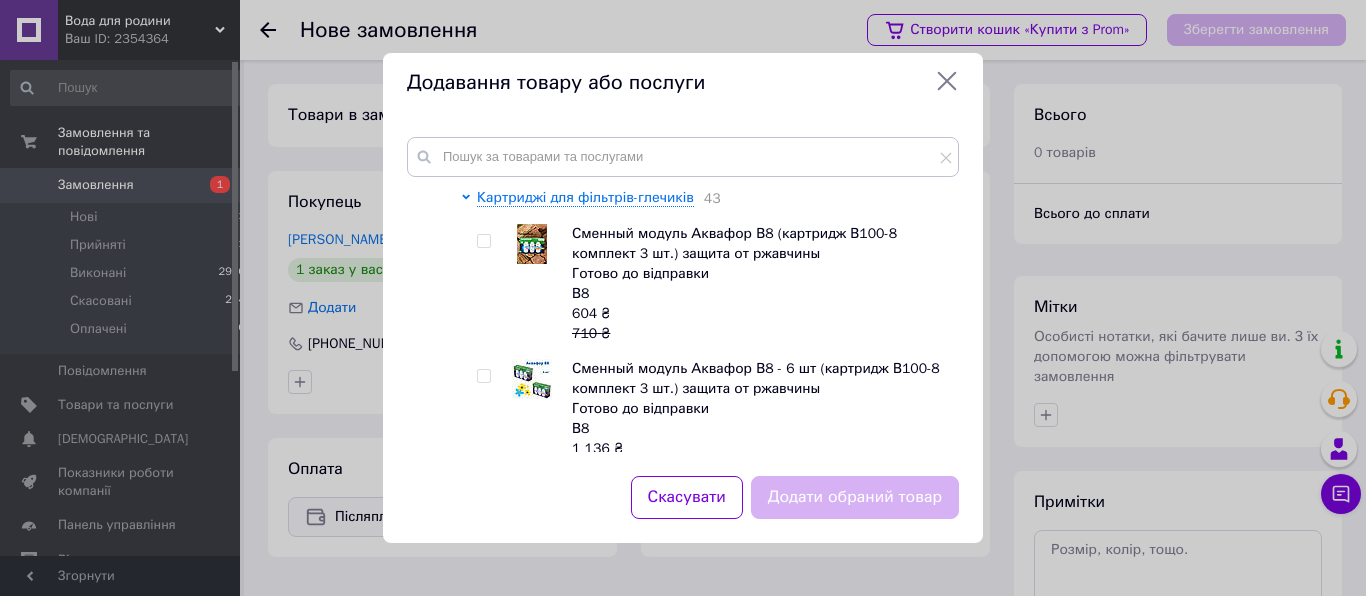 click at bounding box center [483, 241] 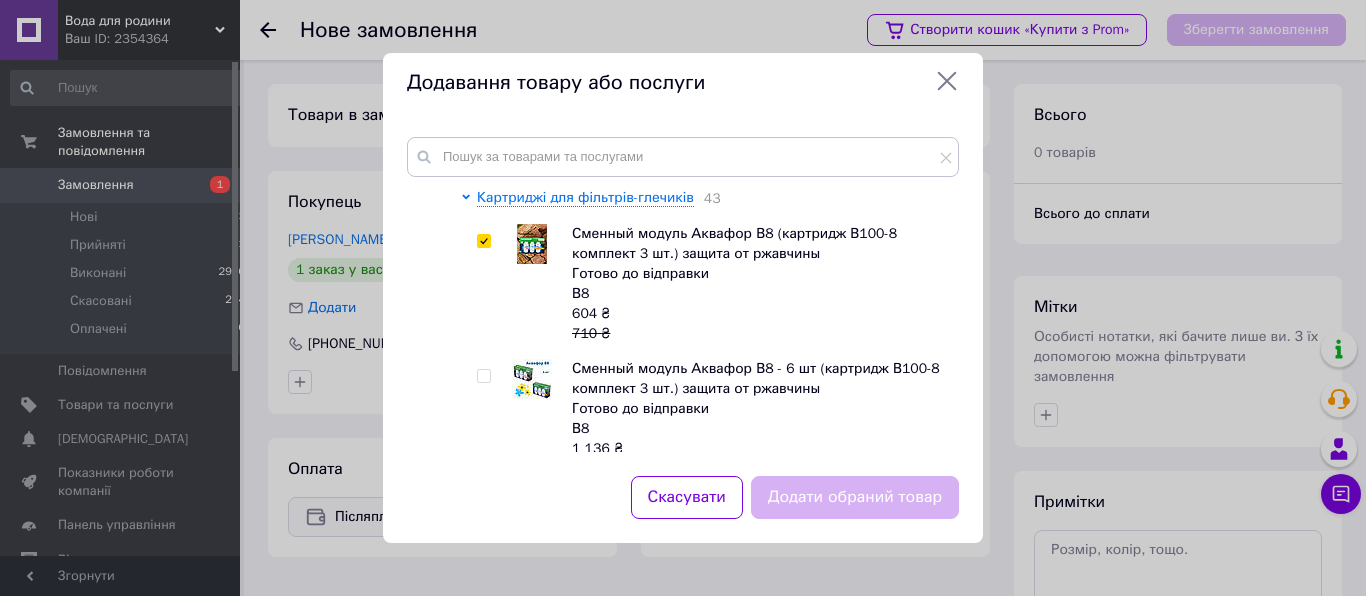 checkbox on "true" 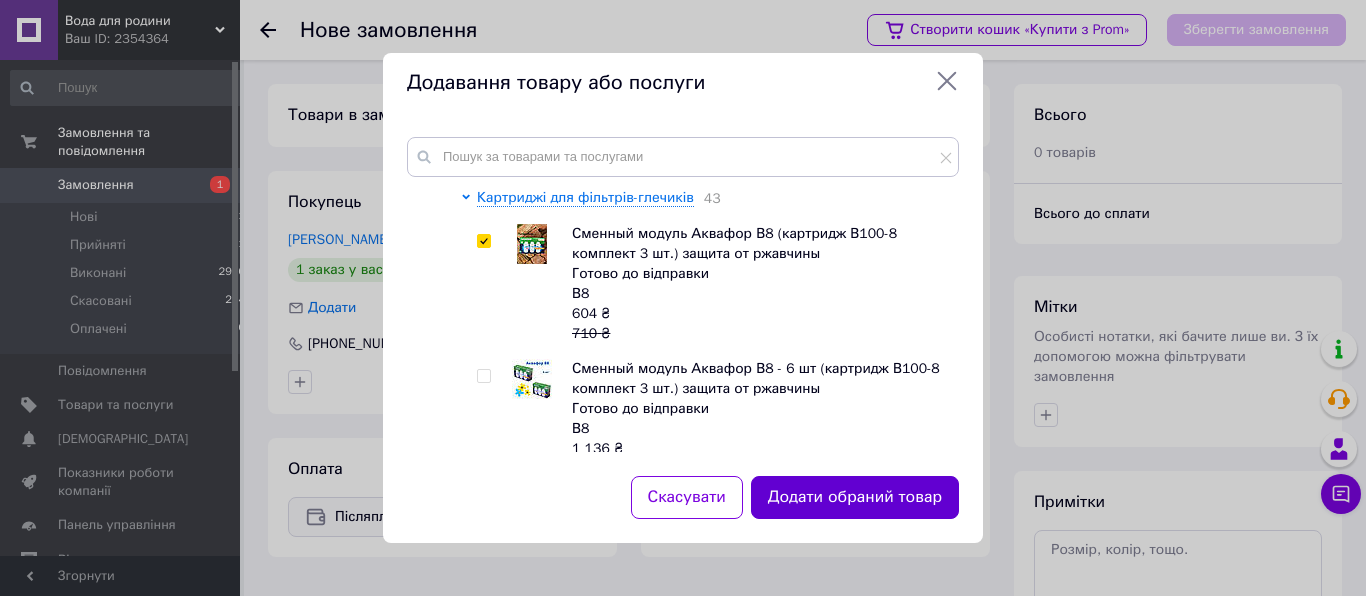 click on "Додати обраний товар" at bounding box center (855, 497) 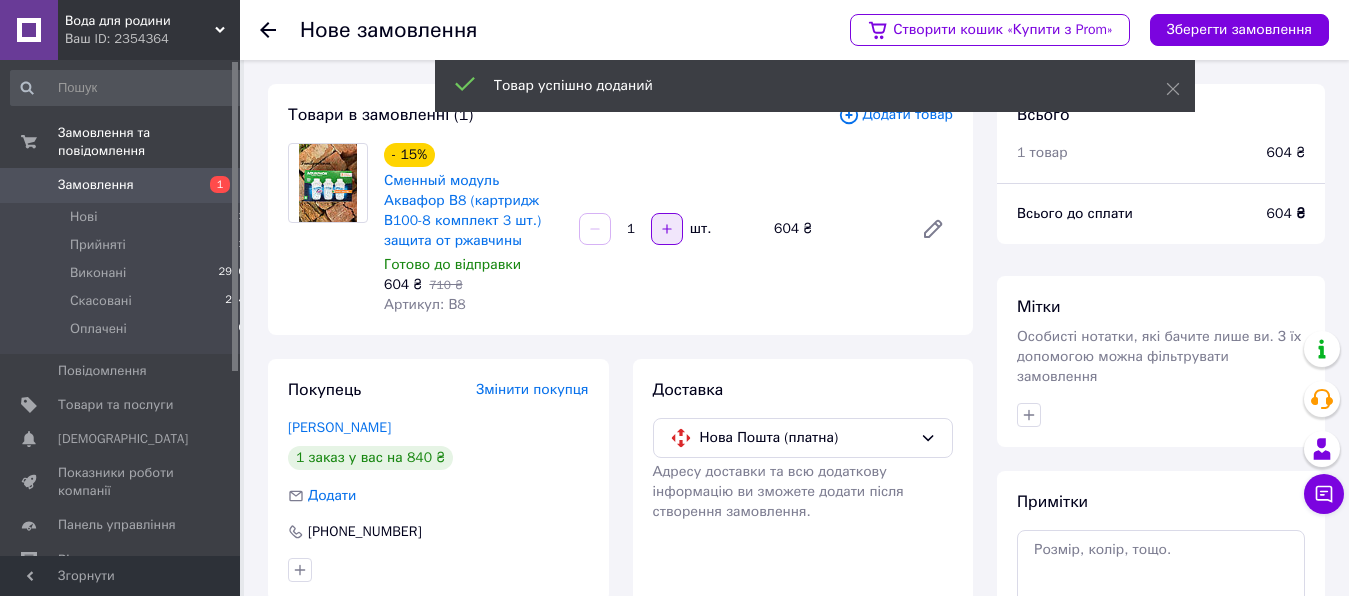 click 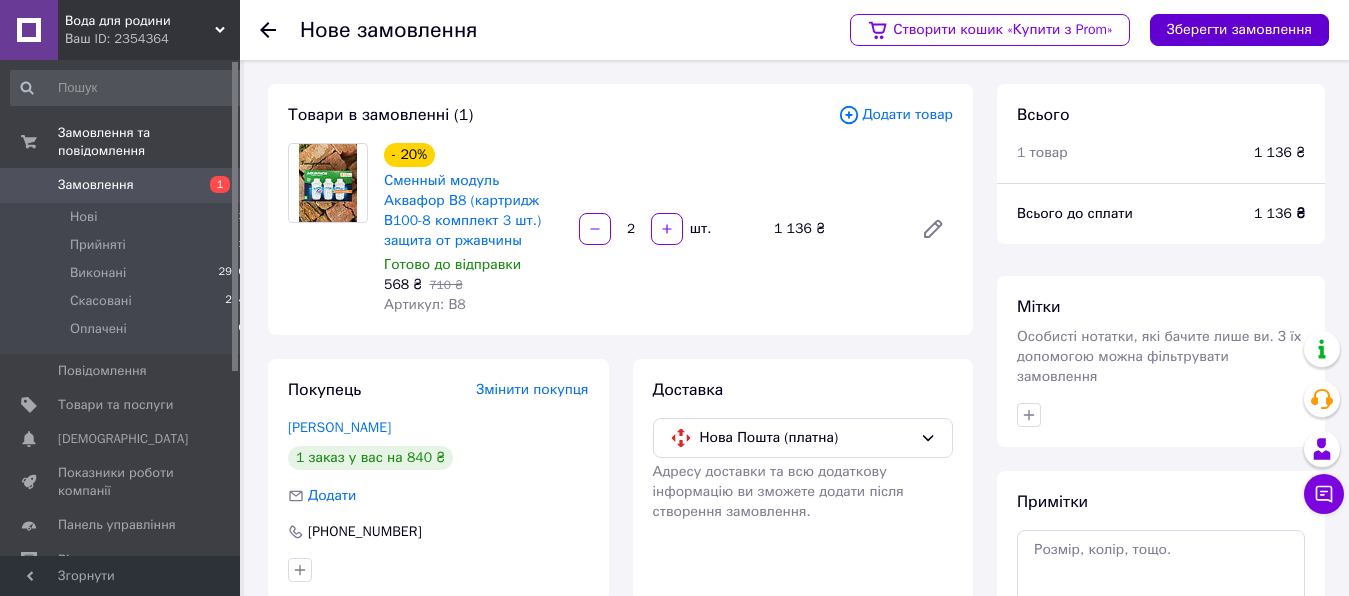 click on "Зберегти замовлення" at bounding box center (1239, 30) 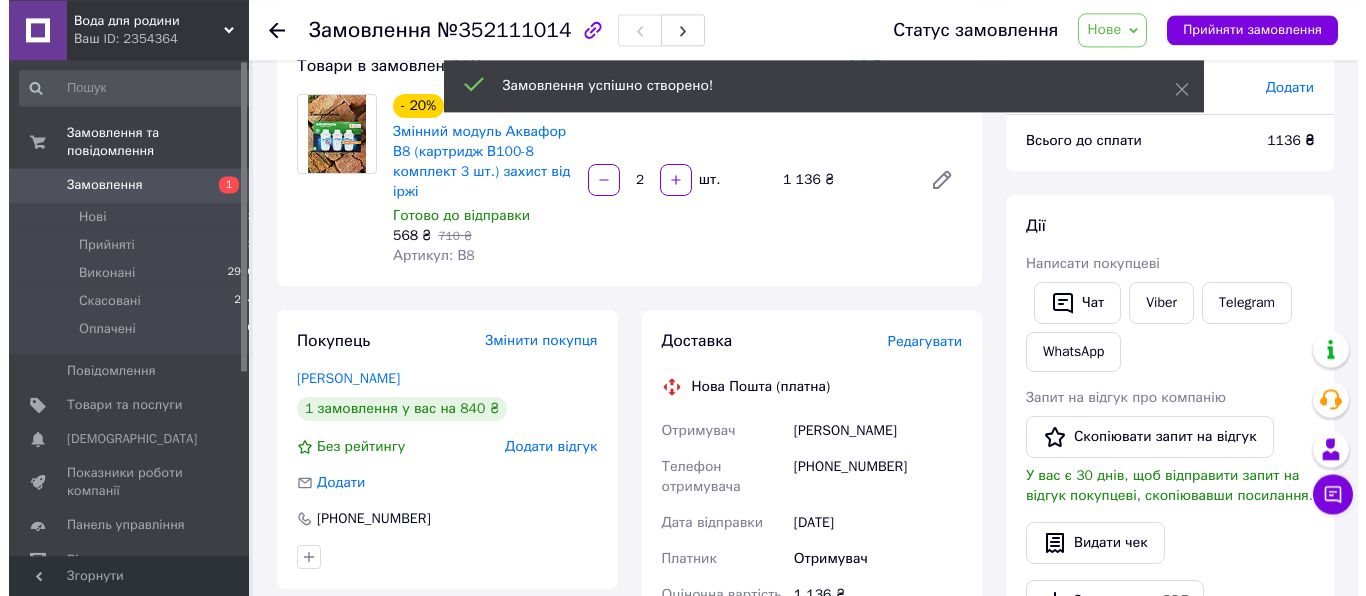 scroll, scrollTop: 306, scrollLeft: 0, axis: vertical 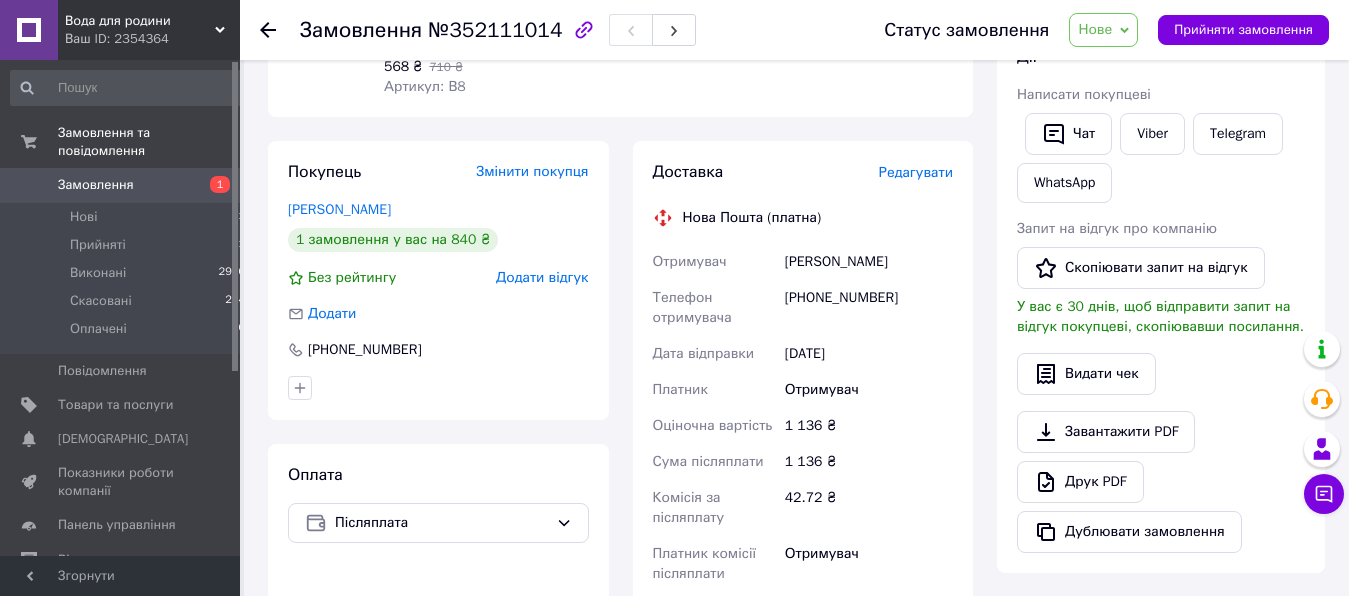click on "Редагувати" at bounding box center (916, 172) 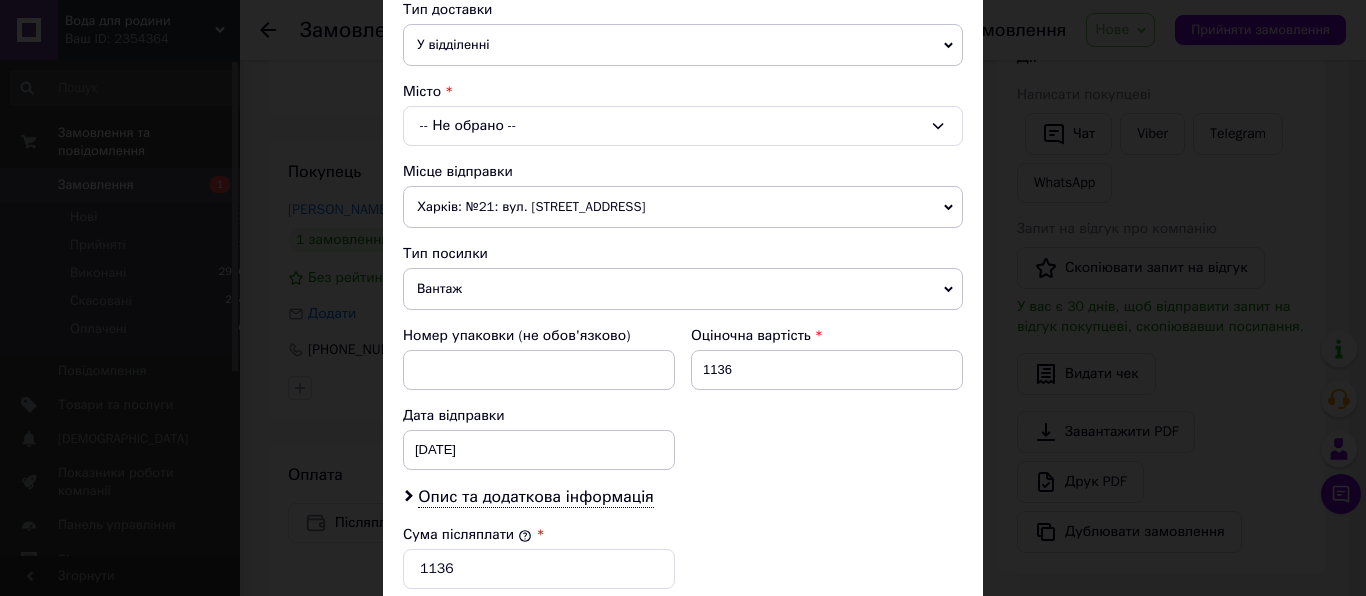 scroll, scrollTop: 456, scrollLeft: 0, axis: vertical 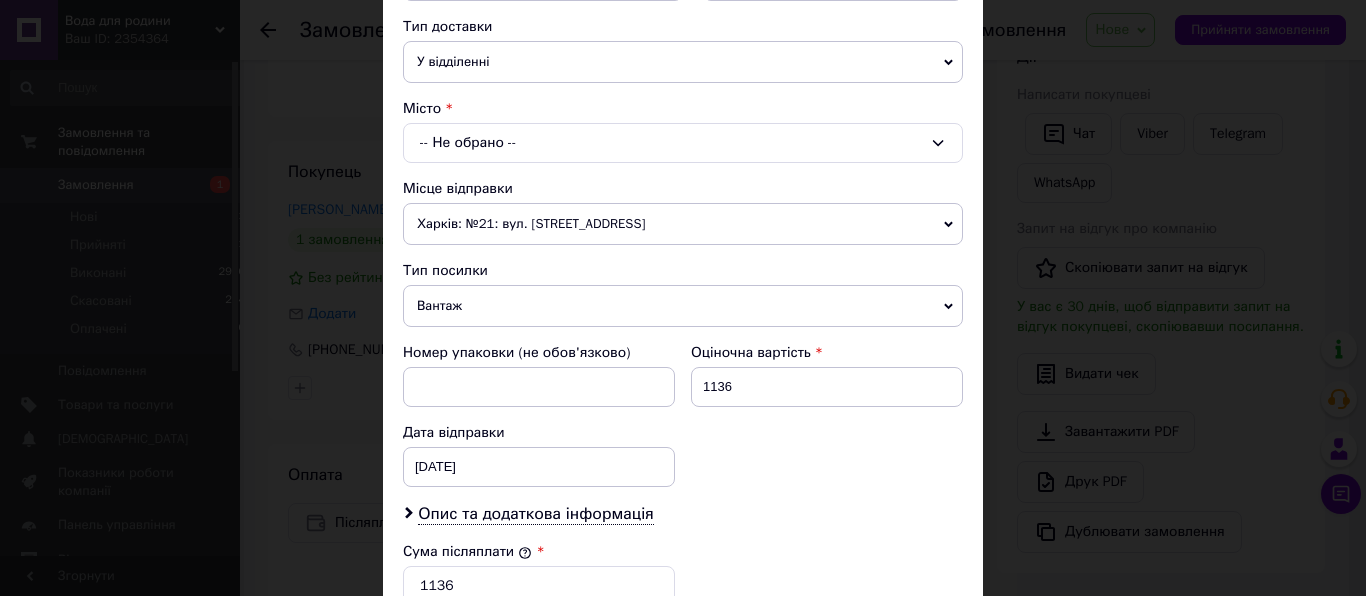 click on "-- Не обрано --" at bounding box center [683, 143] 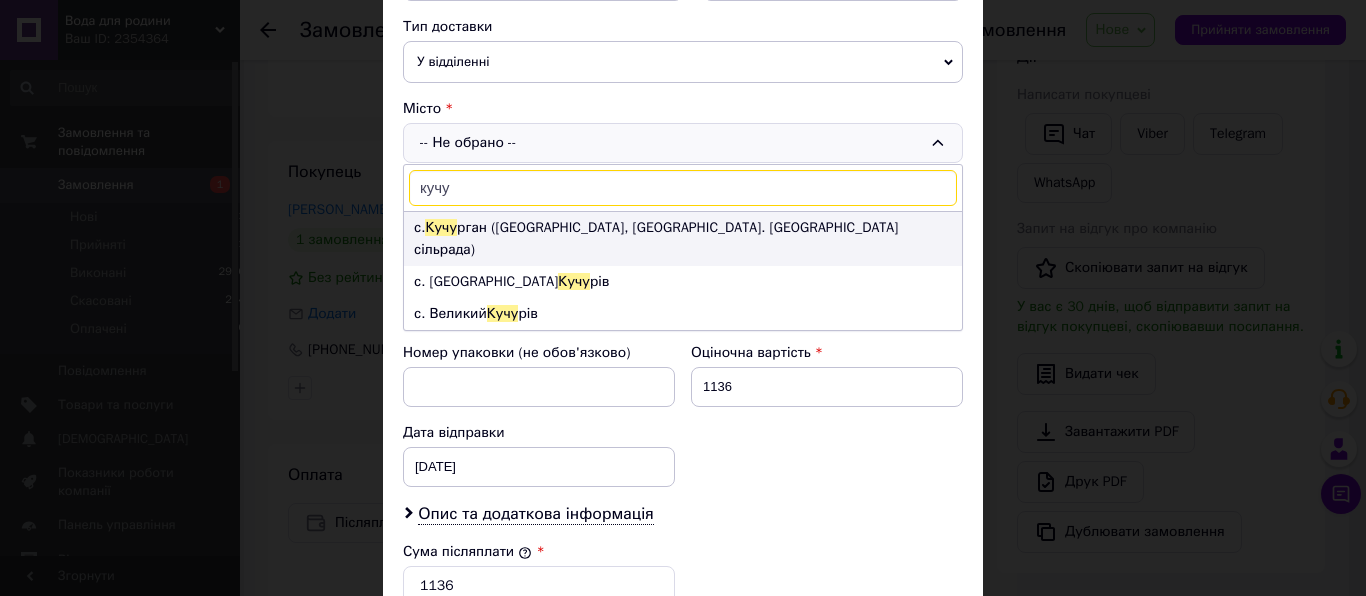 type on "кучу" 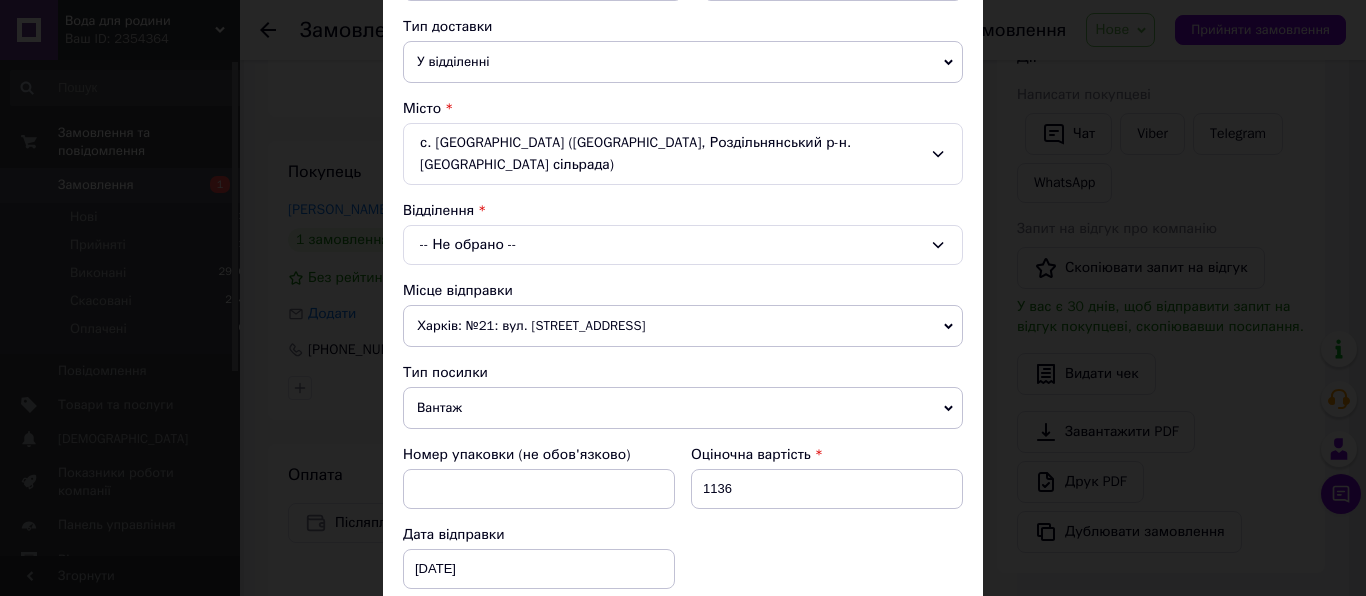 click on "-- Не обрано --" at bounding box center (683, 245) 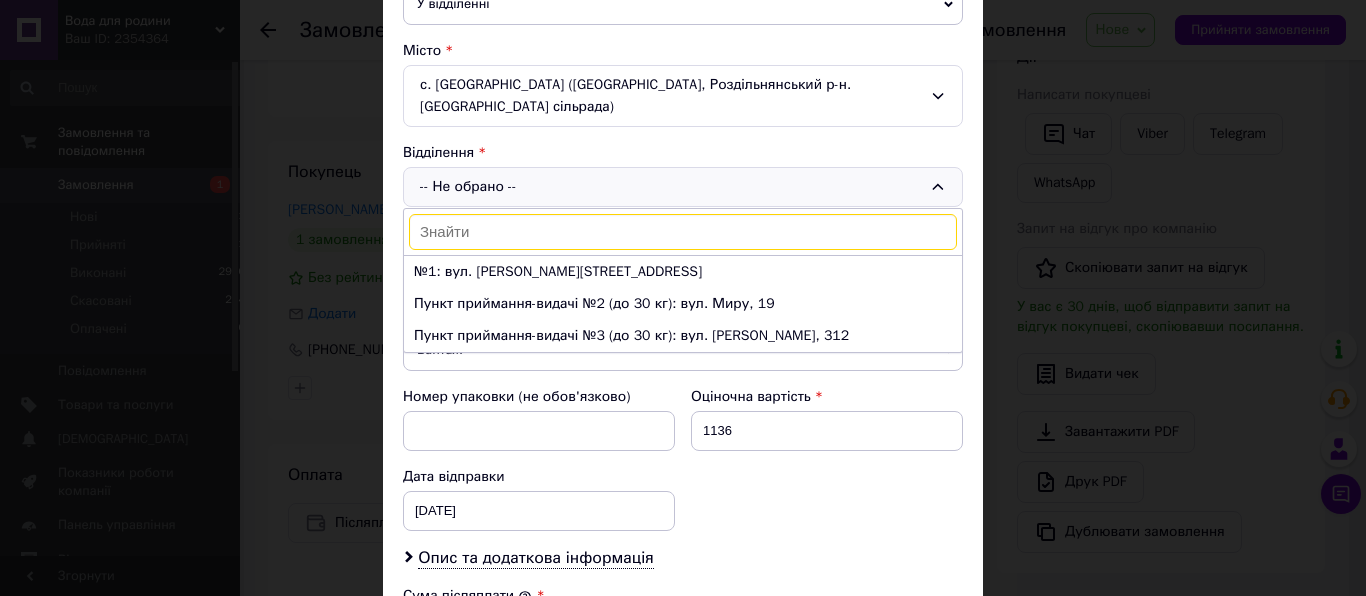 scroll, scrollTop: 570, scrollLeft: 0, axis: vertical 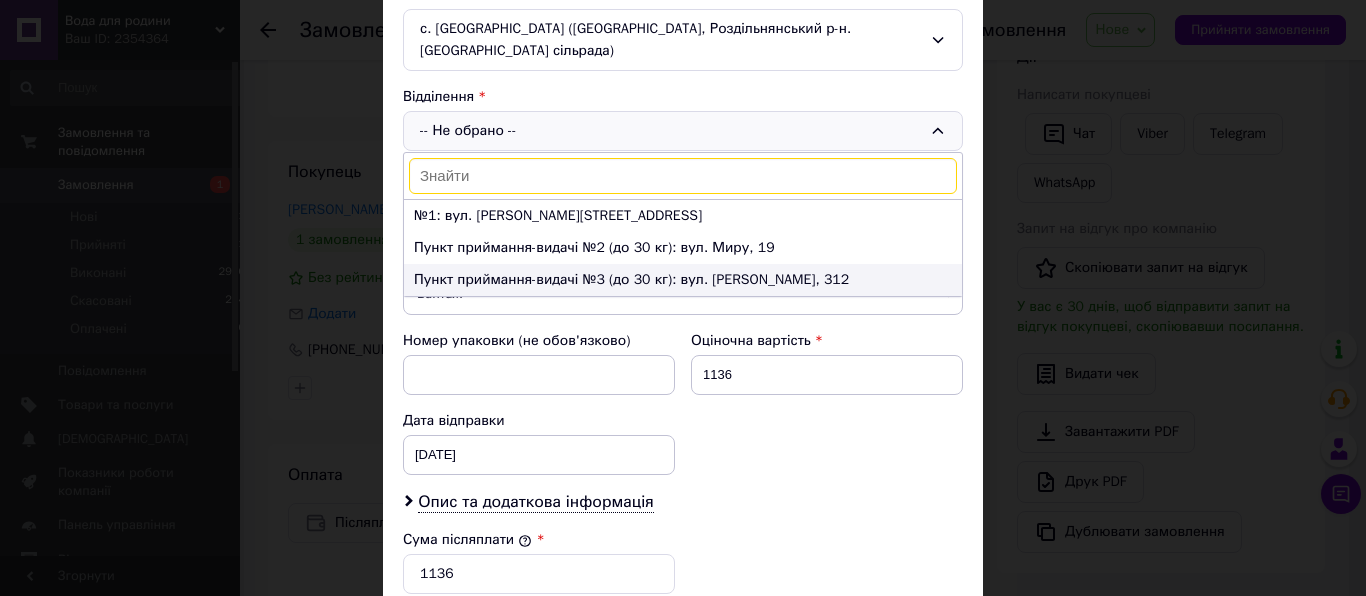click on "Пункт приймання-видачі №3 (до 30 кг): вул. Павла Каплуна, 312" at bounding box center [683, 280] 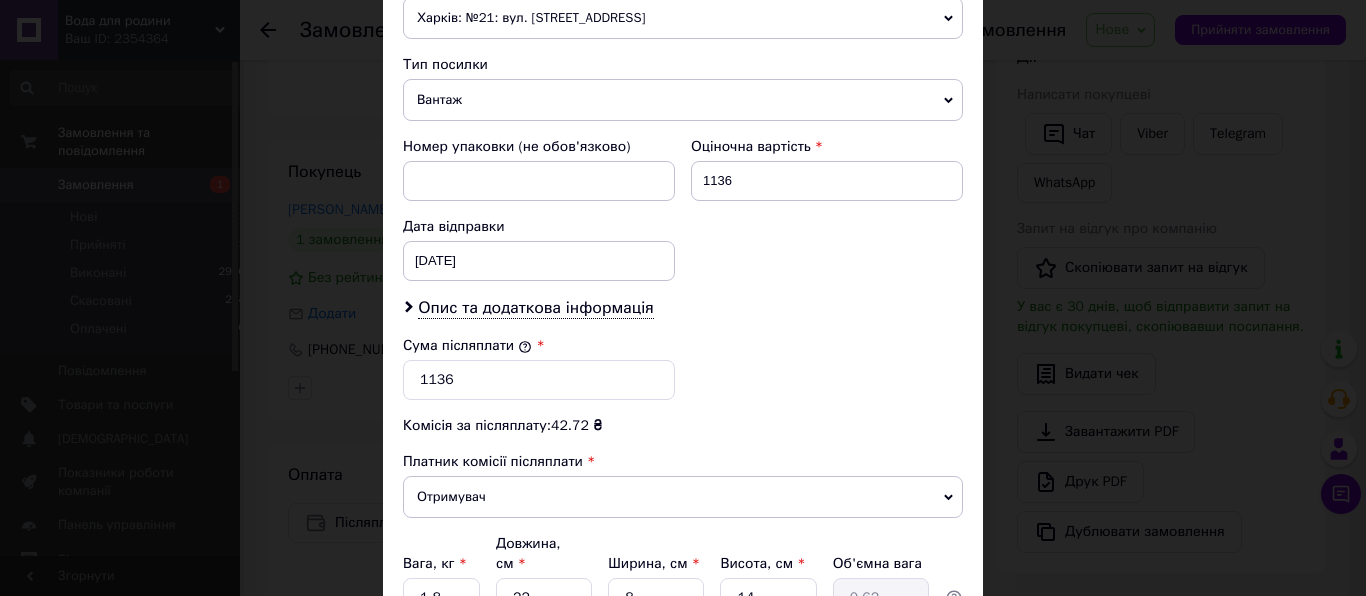 scroll, scrollTop: 798, scrollLeft: 0, axis: vertical 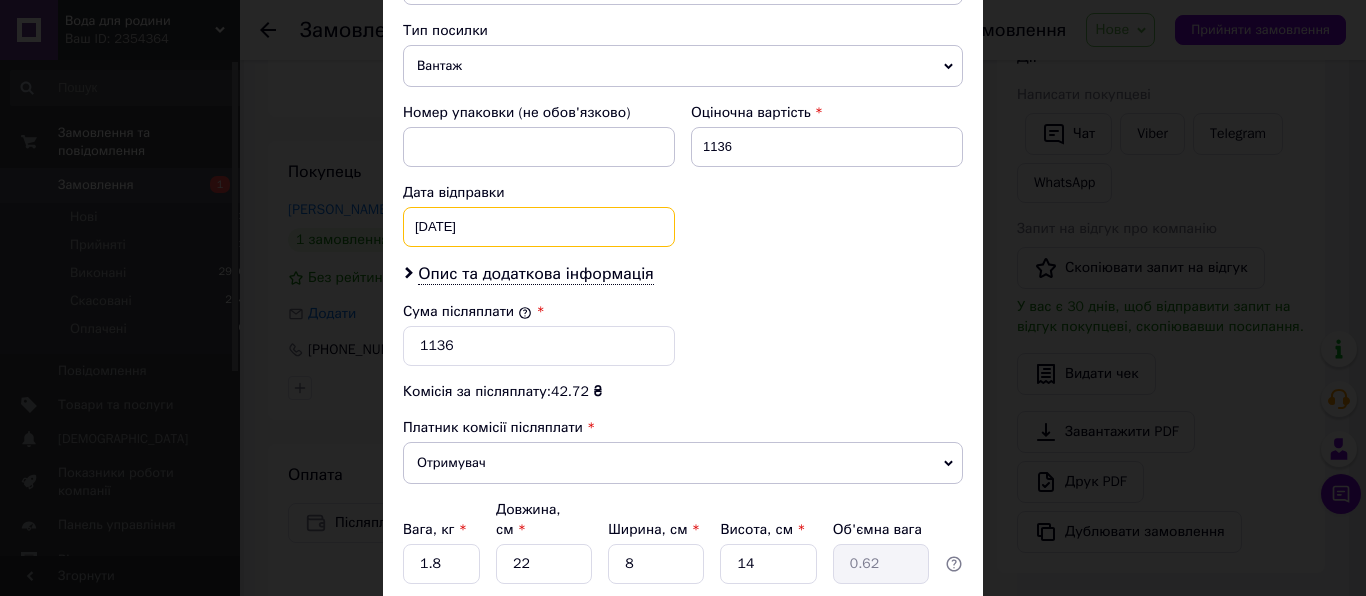 click on "10.07.2025" at bounding box center [539, 227] 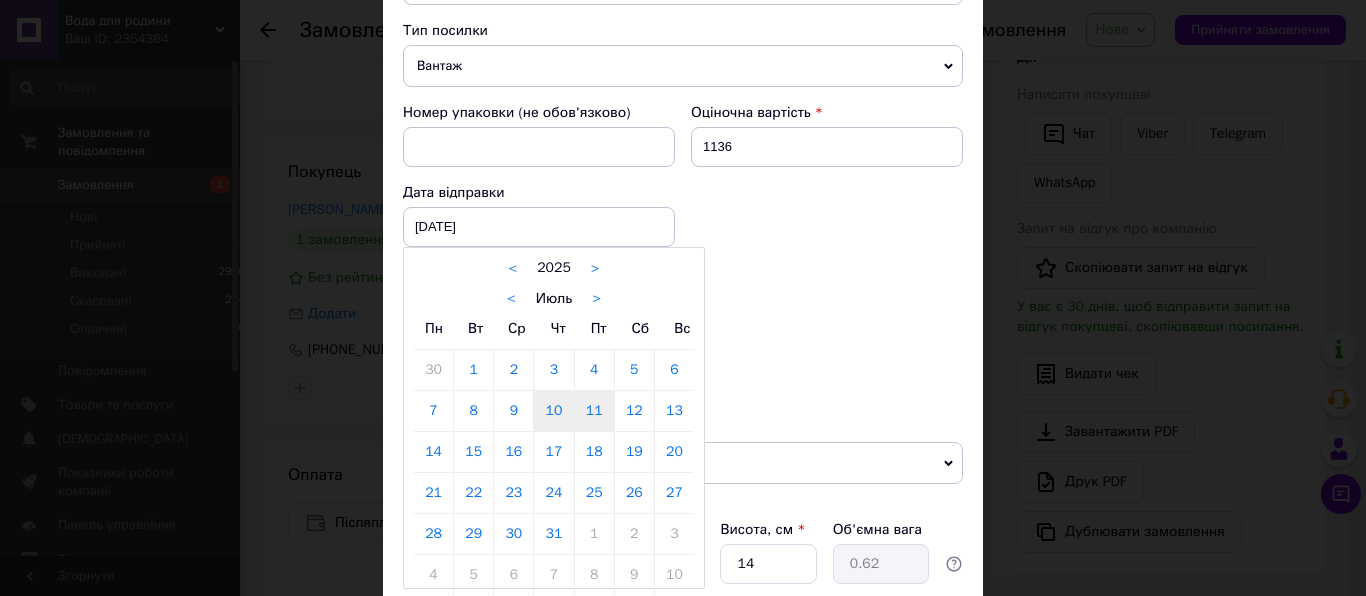 click on "11" at bounding box center (594, 411) 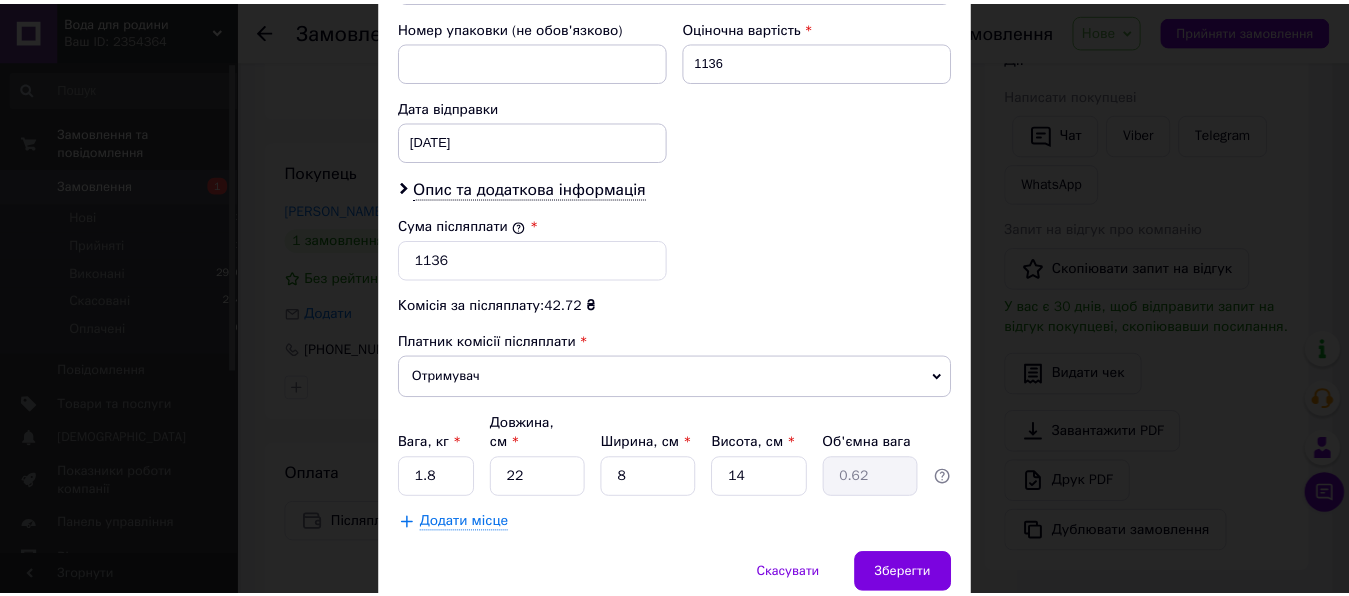 scroll, scrollTop: 930, scrollLeft: 0, axis: vertical 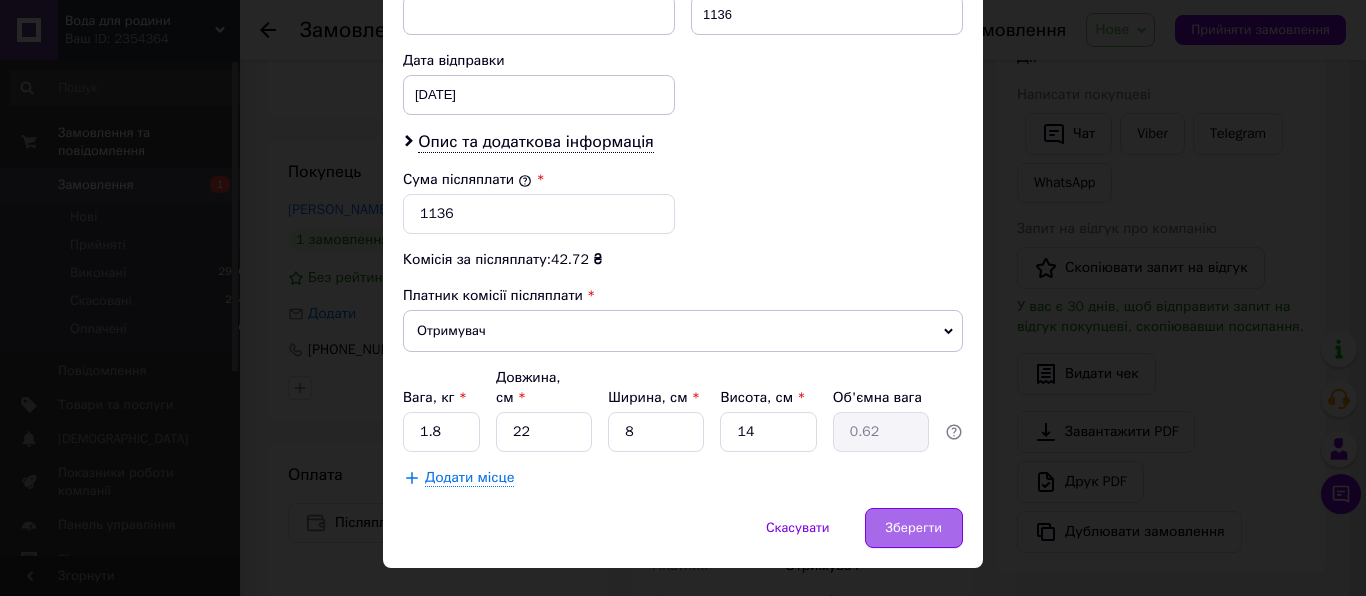 click on "Зберегти" at bounding box center (914, 528) 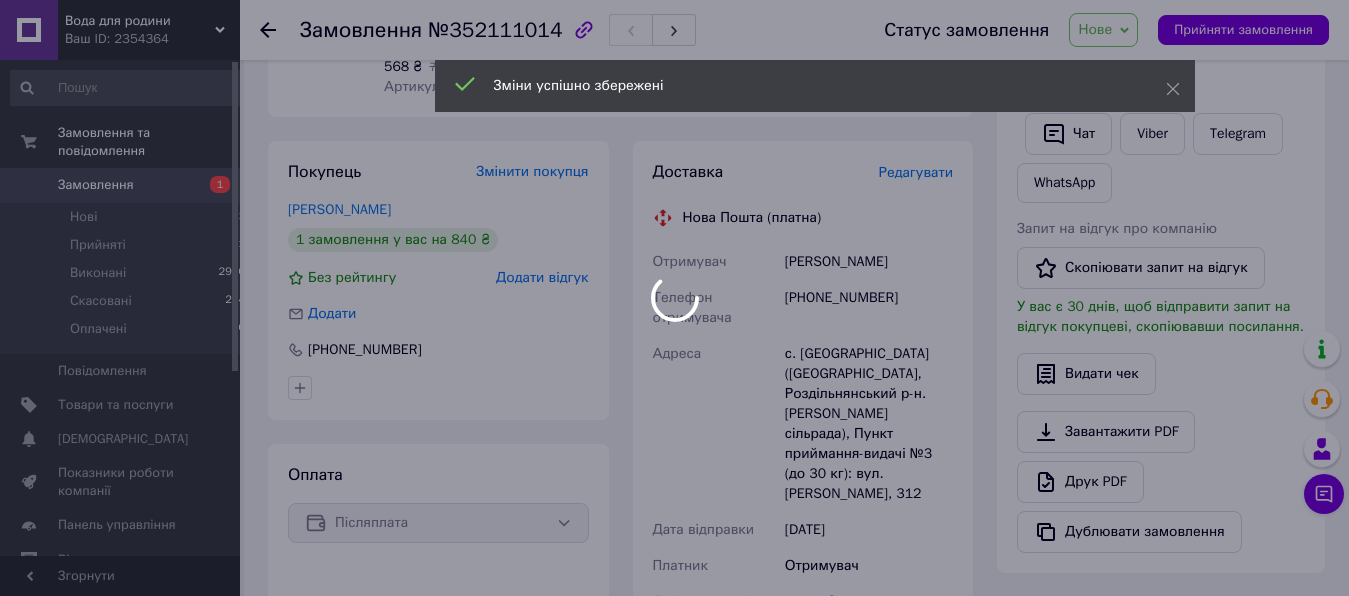 click at bounding box center (674, 298) 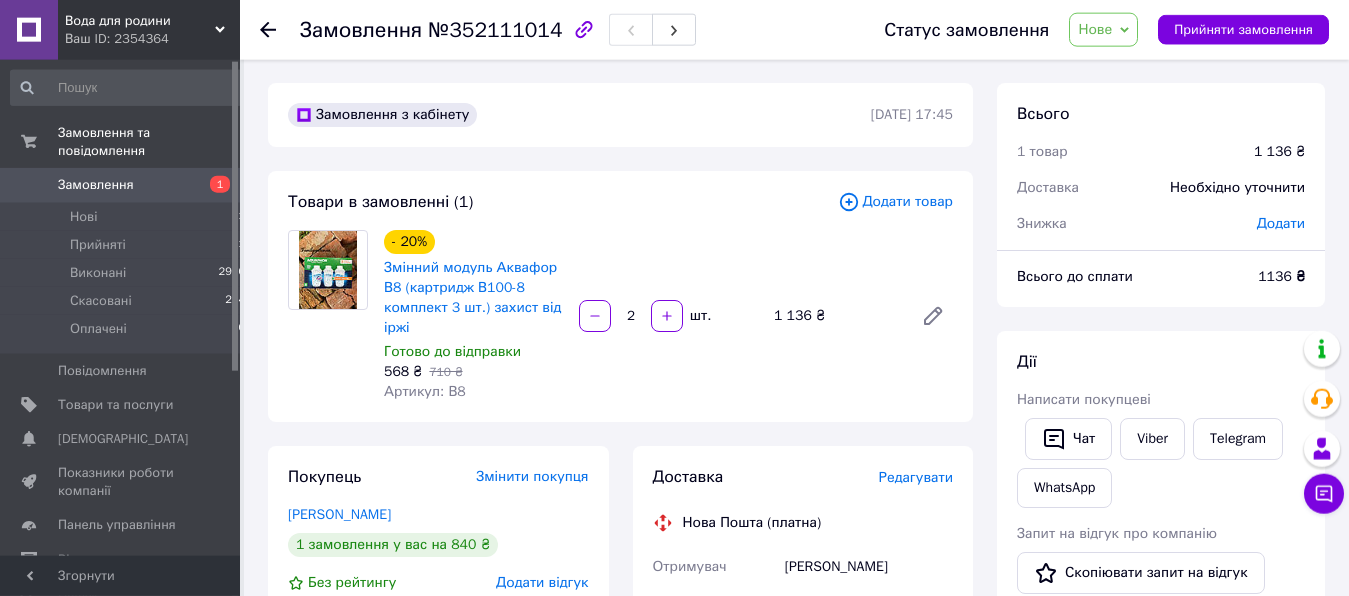 scroll, scrollTop: 0, scrollLeft: 0, axis: both 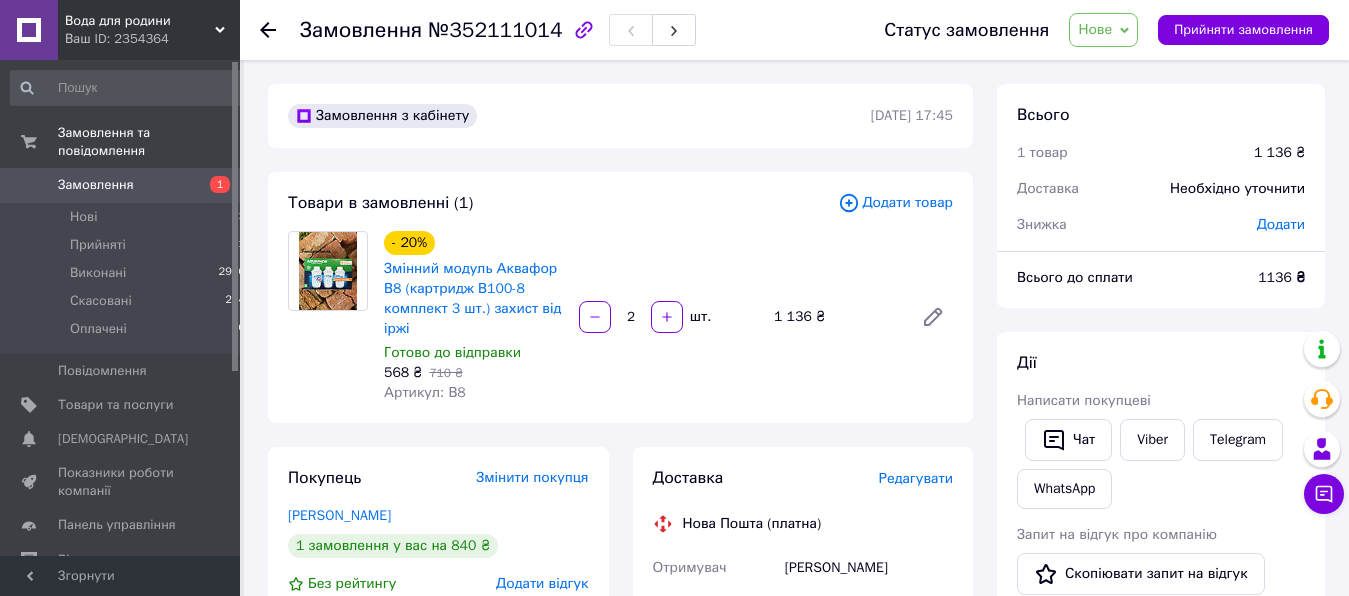 click on "Додати" at bounding box center (1281, 224) 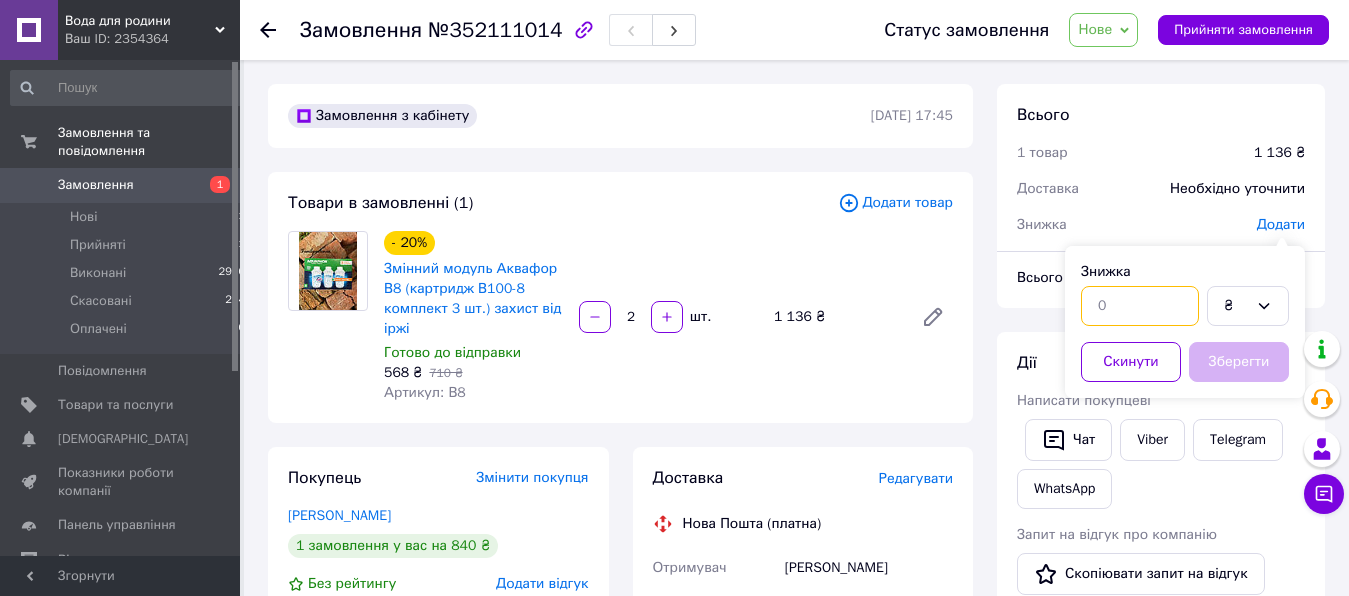 click at bounding box center [1140, 306] 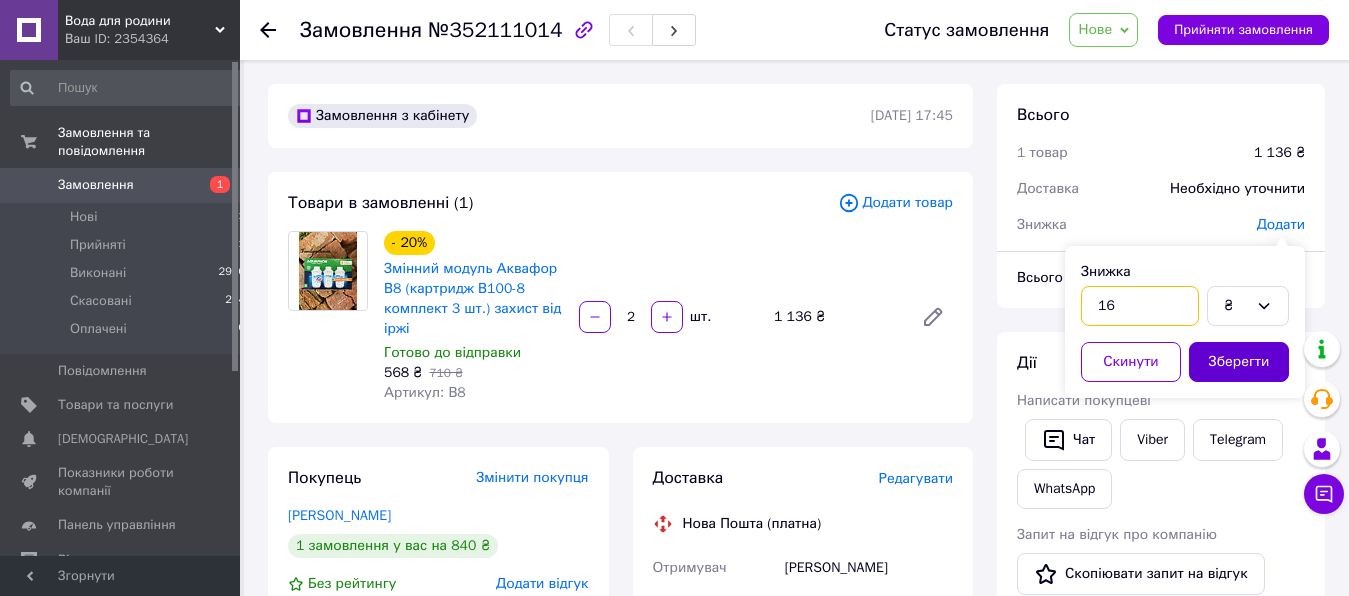 type on "16" 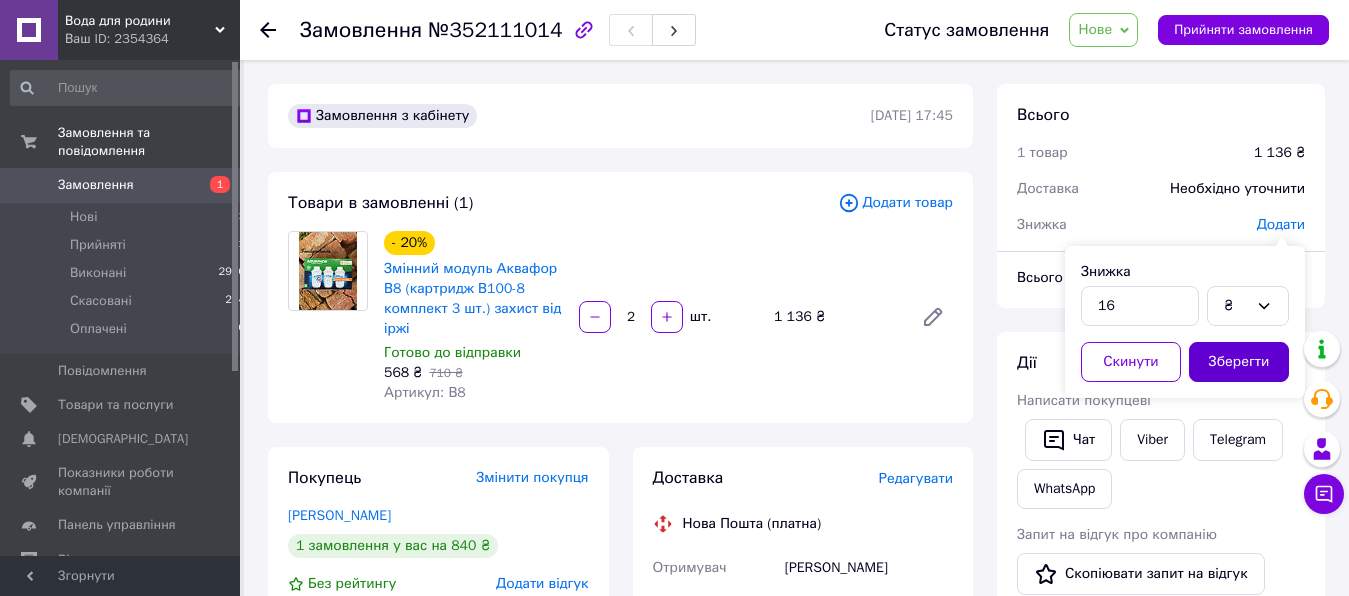 click on "Зберегти" at bounding box center [1239, 362] 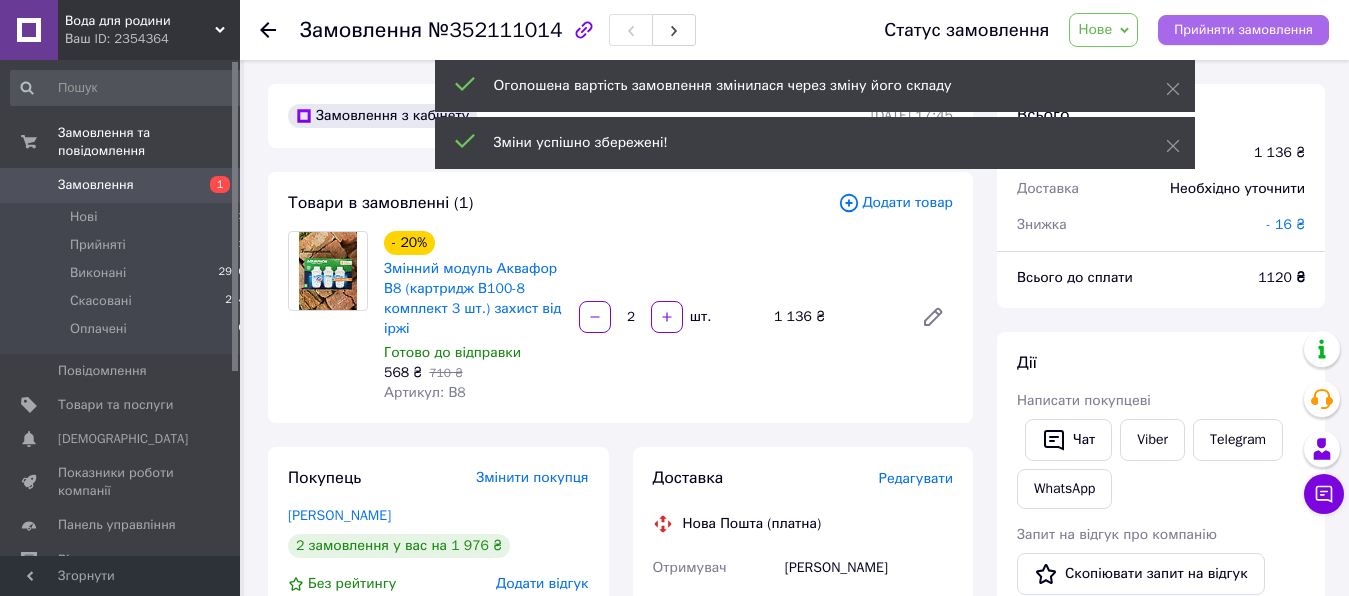 click on "Прийняти замовлення" at bounding box center [1243, 30] 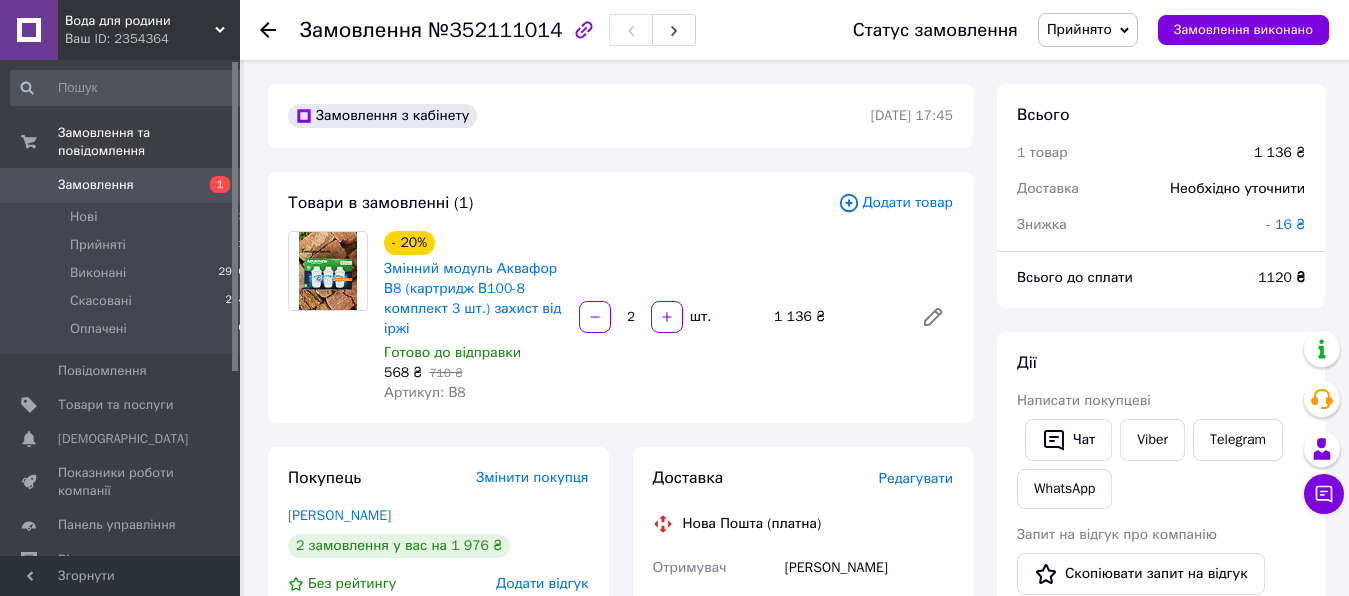 click on "Замовлення" at bounding box center [96, 185] 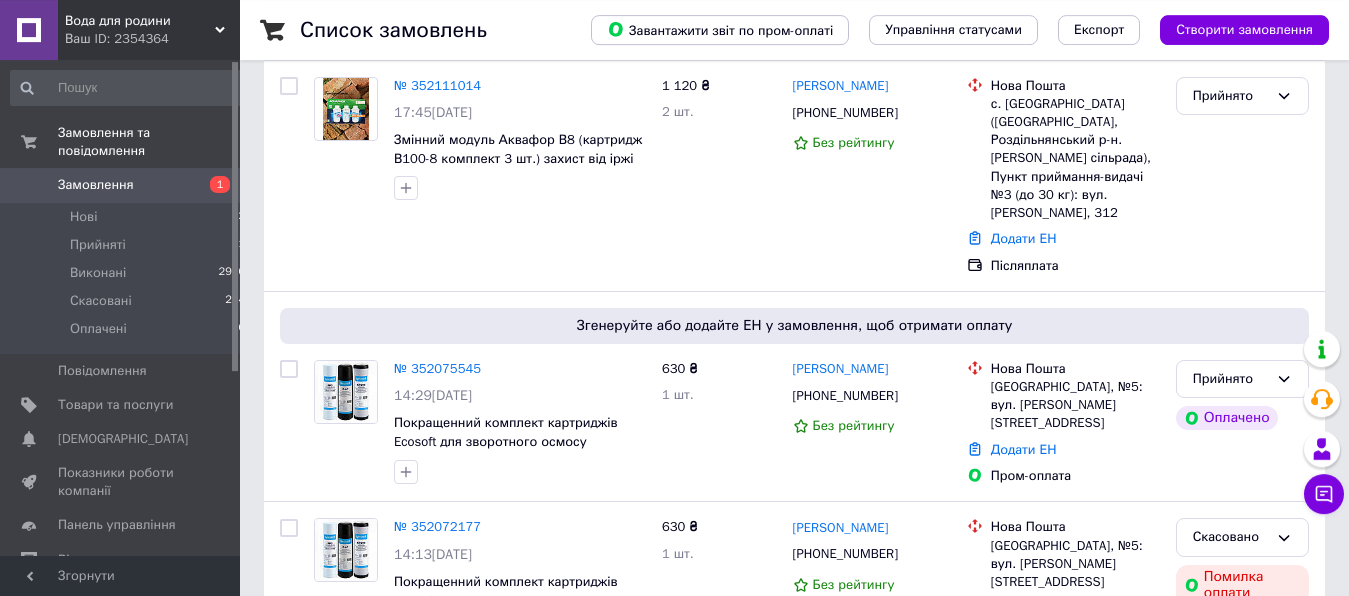 scroll, scrollTop: 102, scrollLeft: 0, axis: vertical 